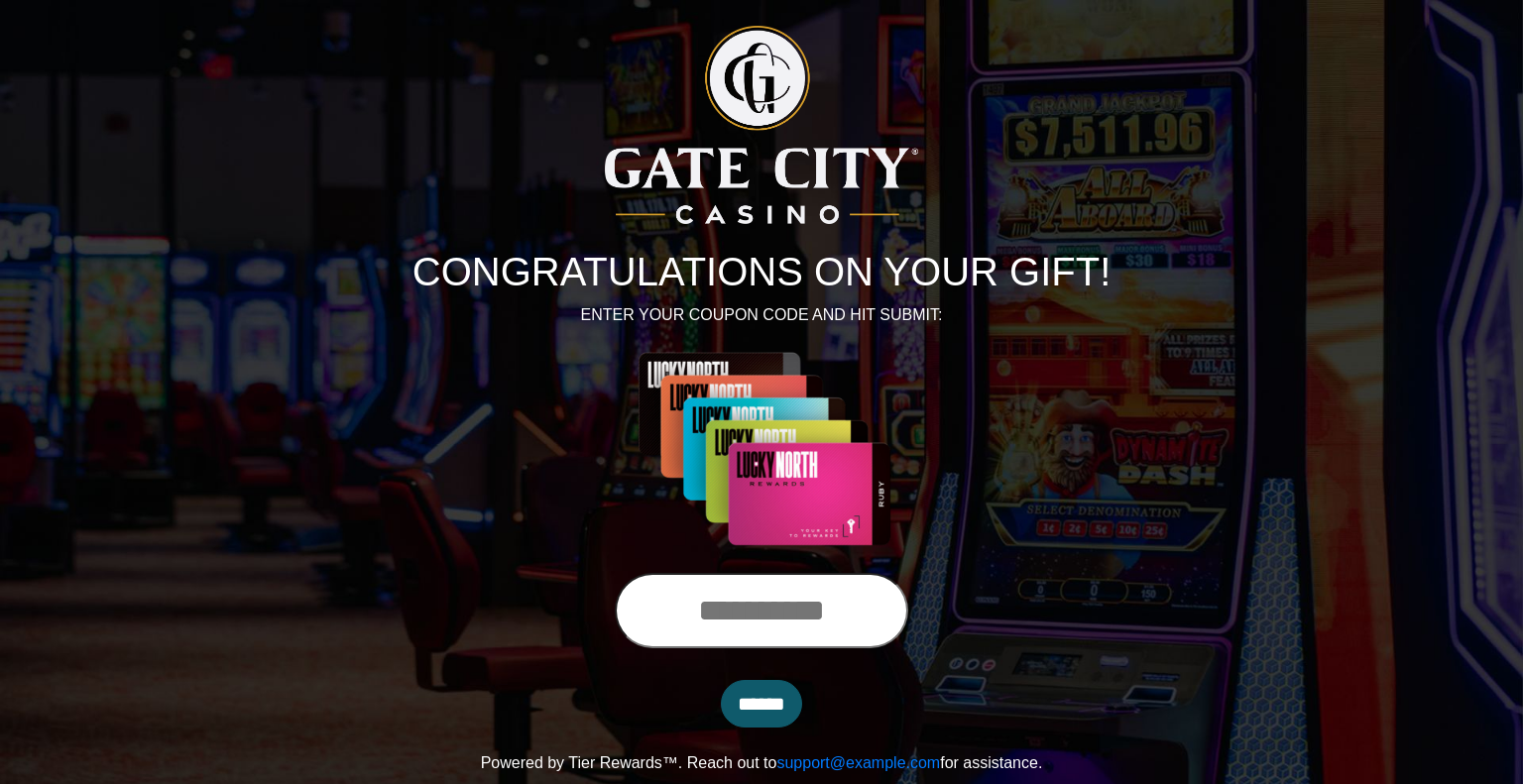 scroll, scrollTop: 0, scrollLeft: 0, axis: both 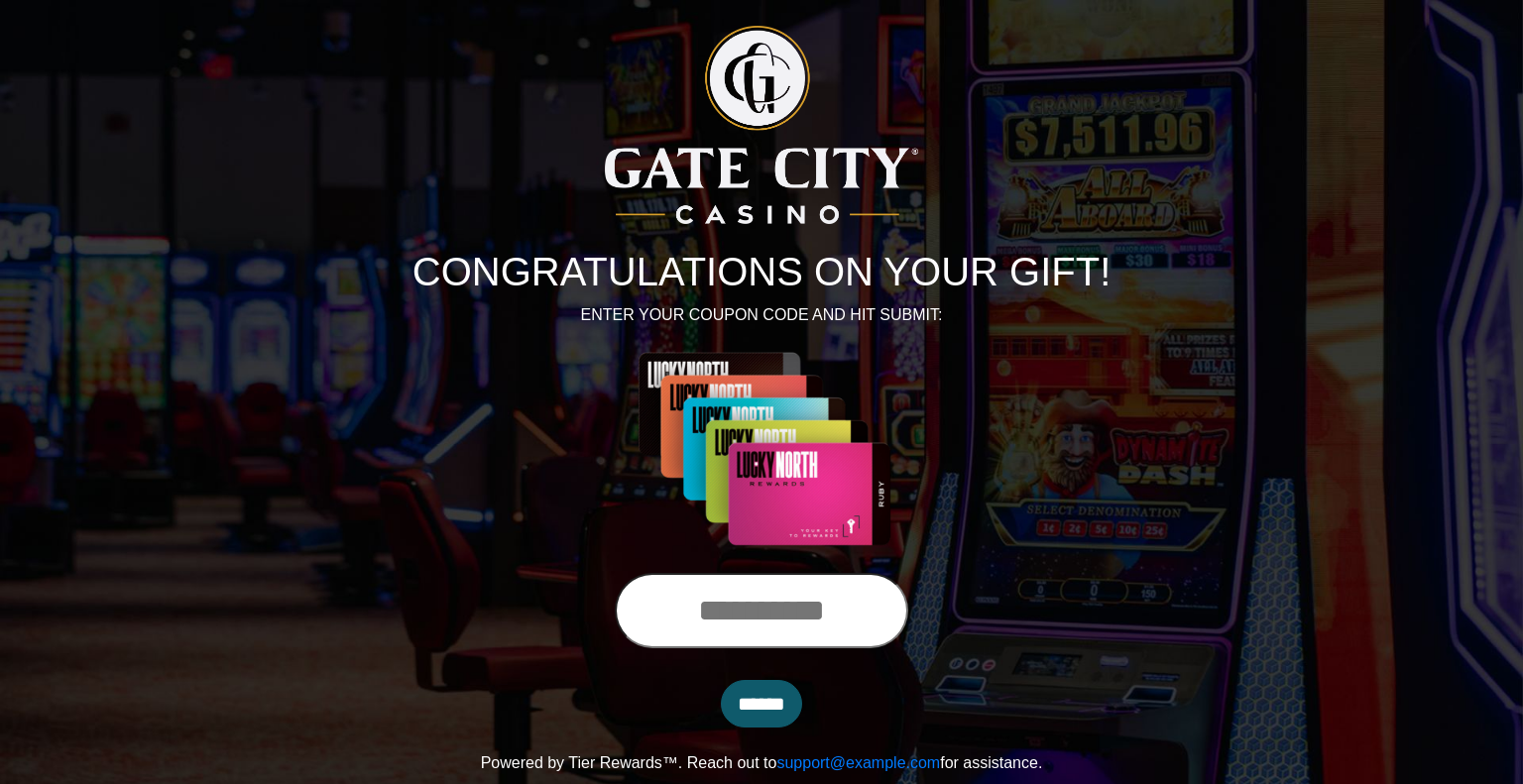 click at bounding box center [762, 611] 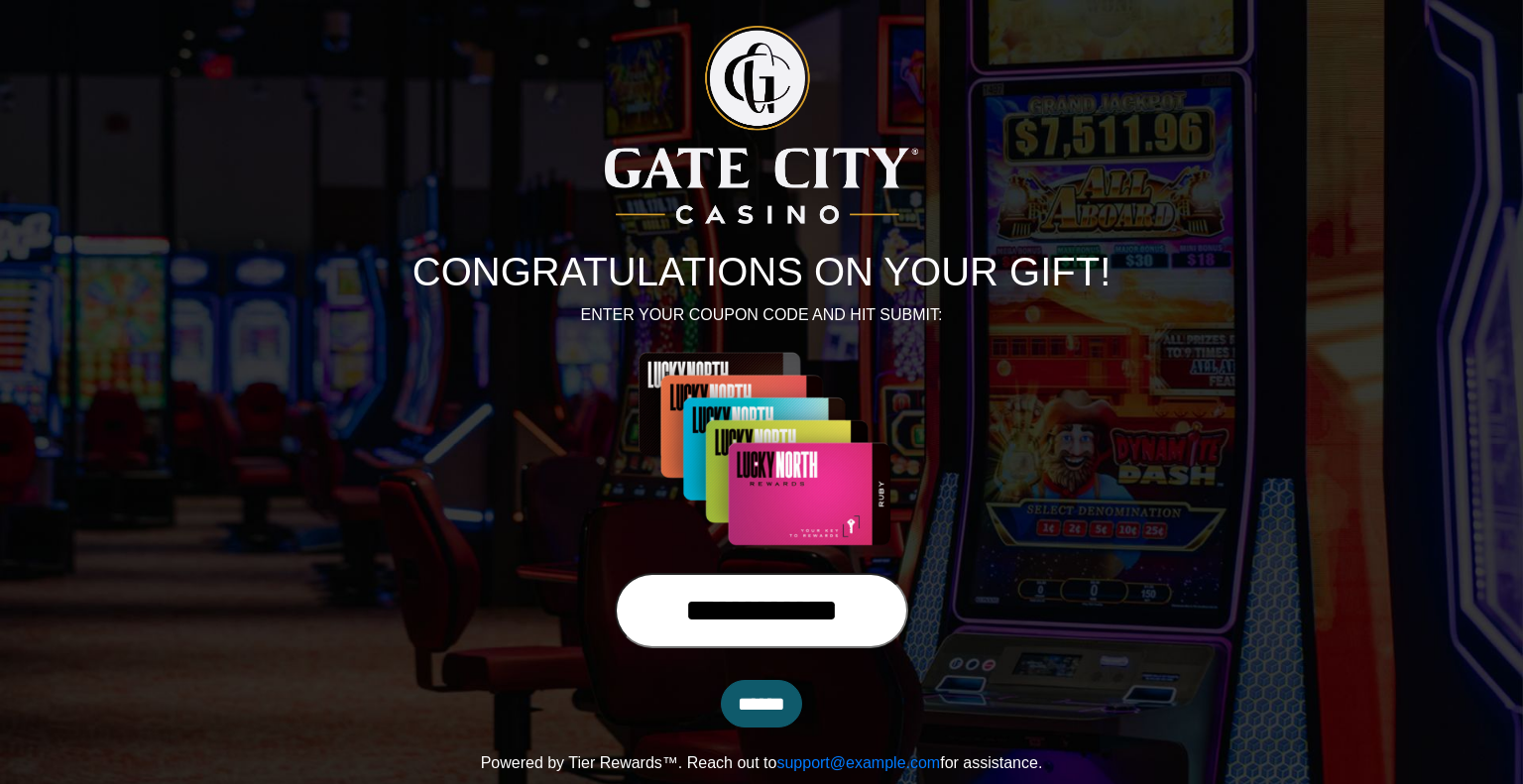 type on "**********" 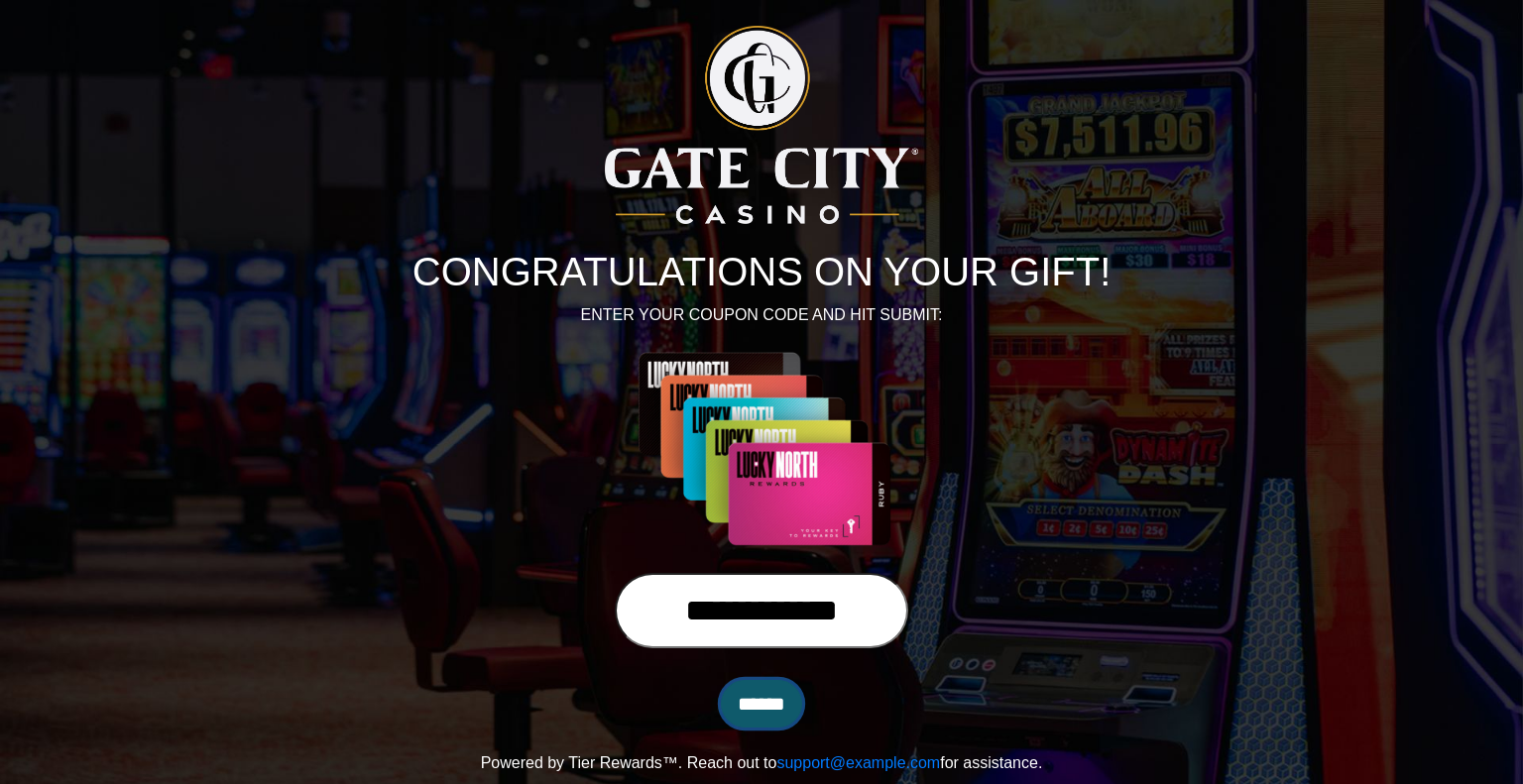 click on "******" at bounding box center (762, 704) 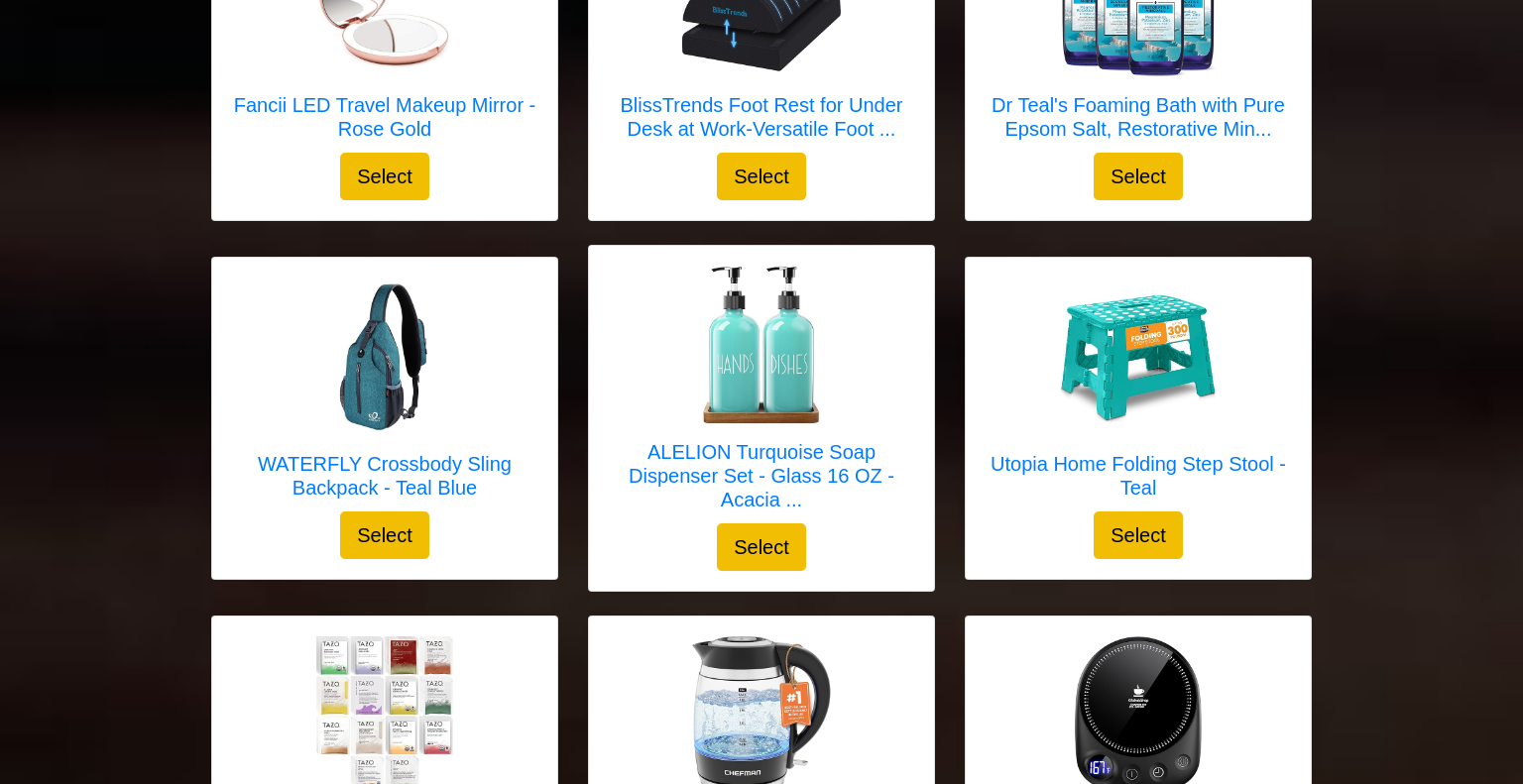 scroll, scrollTop: 4762, scrollLeft: 0, axis: vertical 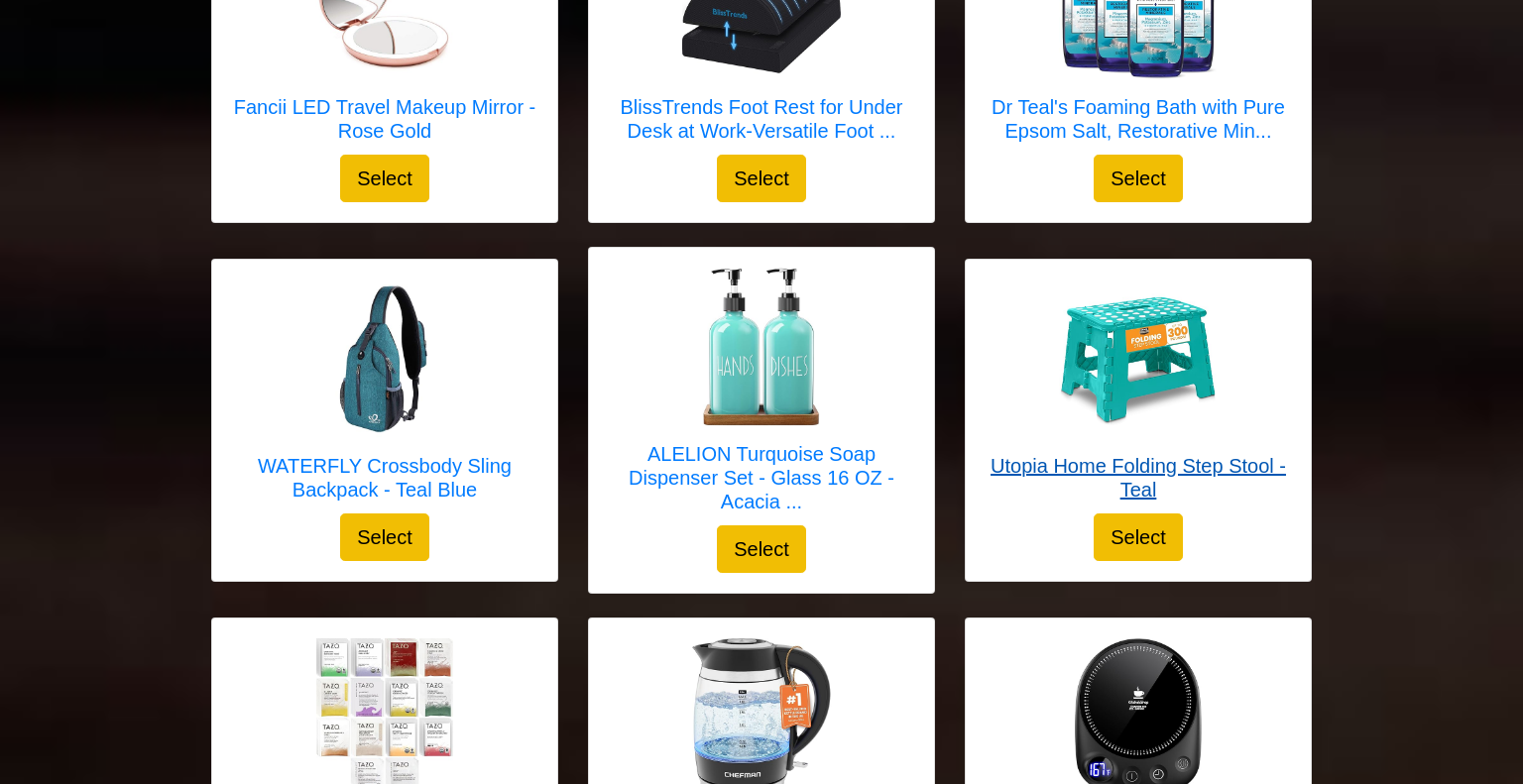 click on "Utopia Home Folding Step Stool - Teal" at bounding box center (1138, 478) 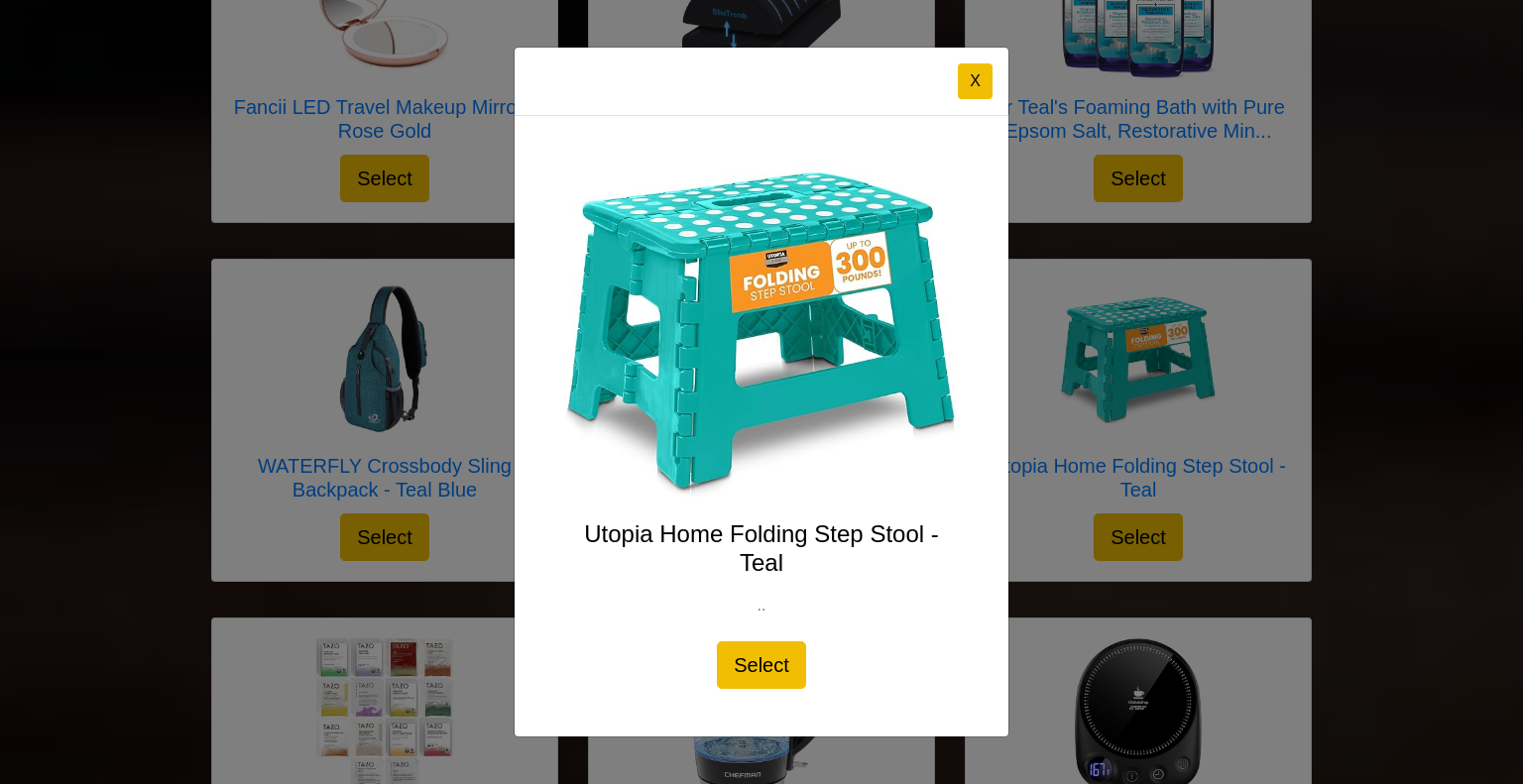 click at bounding box center [762, 330] 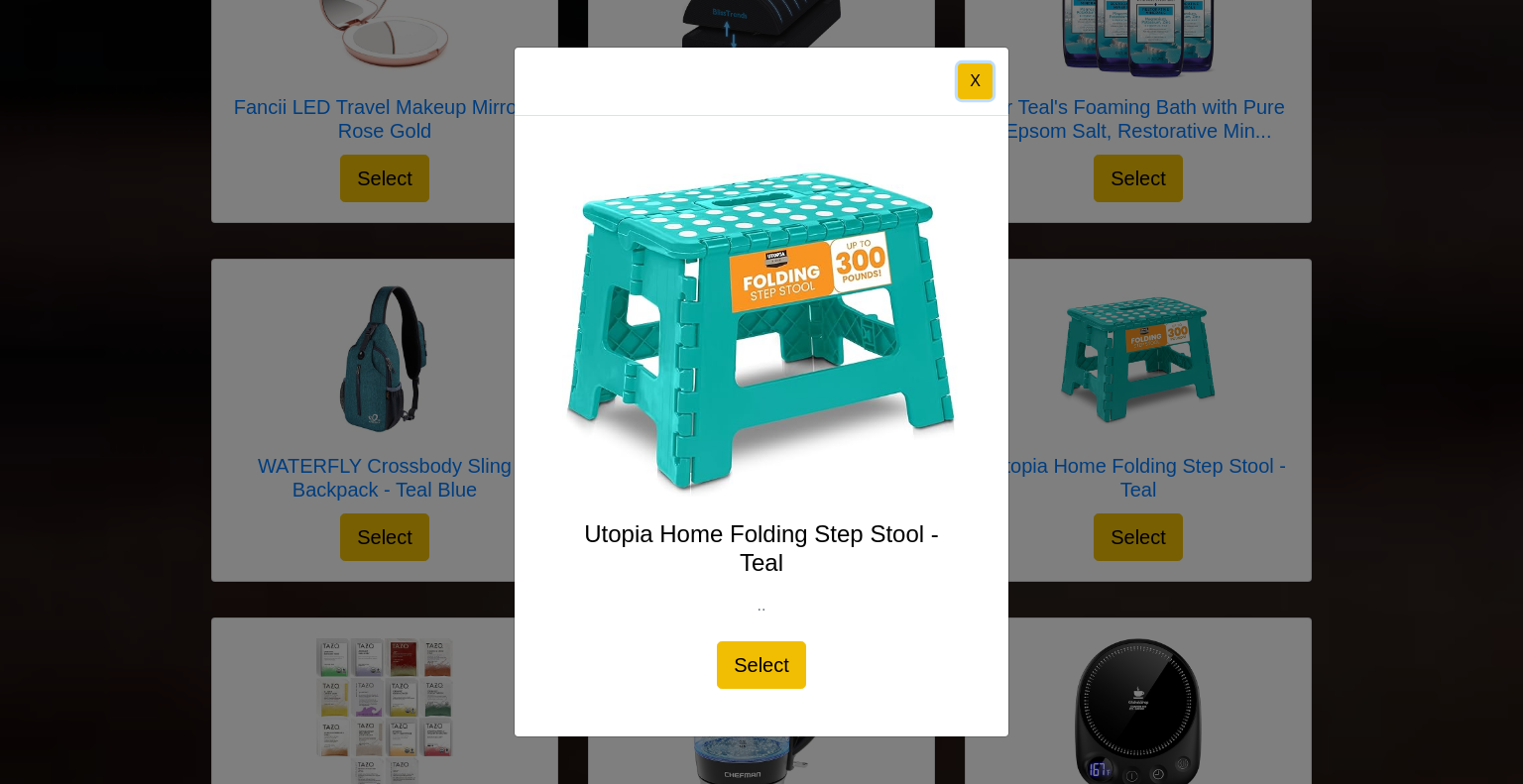 click on "X" at bounding box center [975, 81] 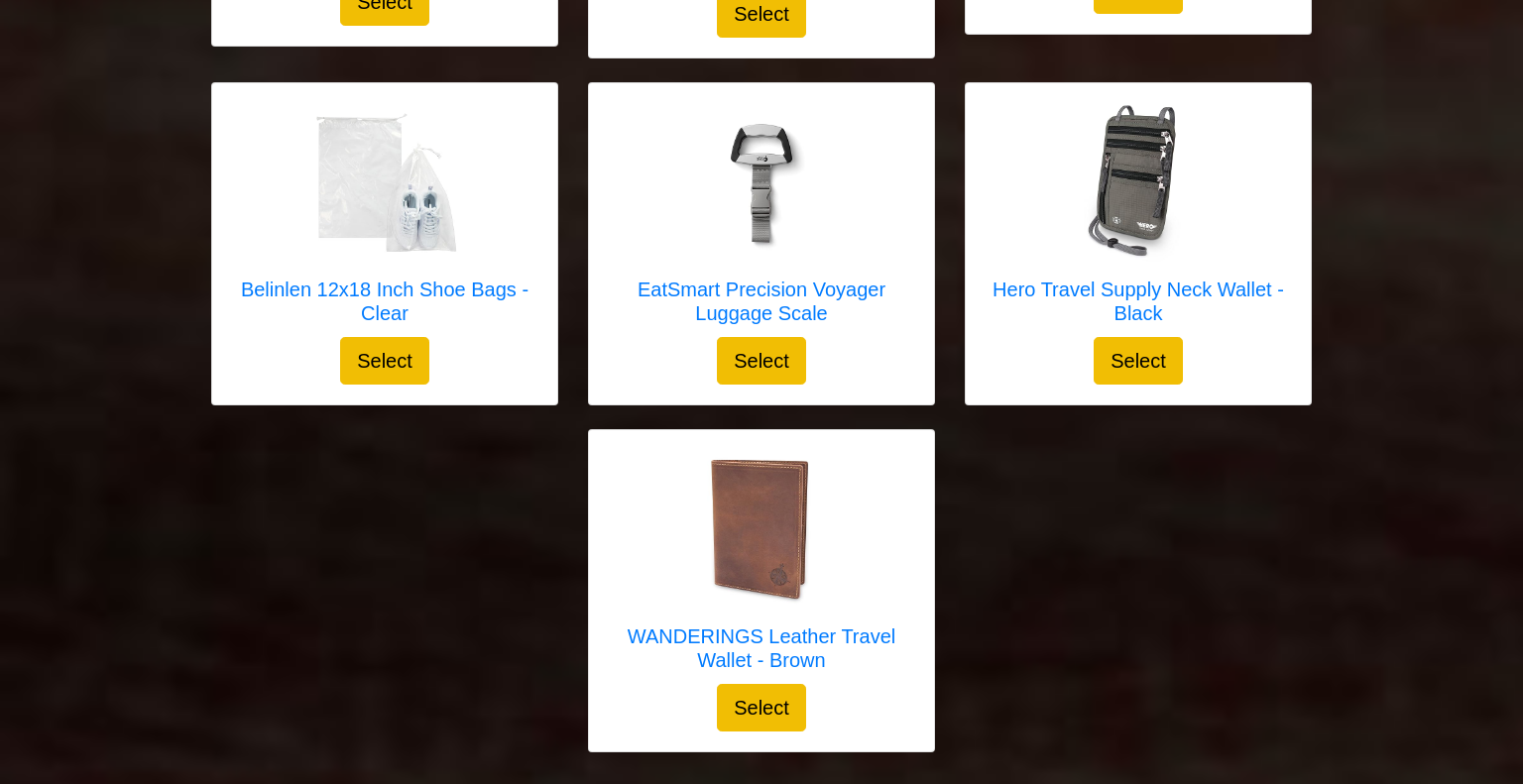 scroll, scrollTop: 6387, scrollLeft: 0, axis: vertical 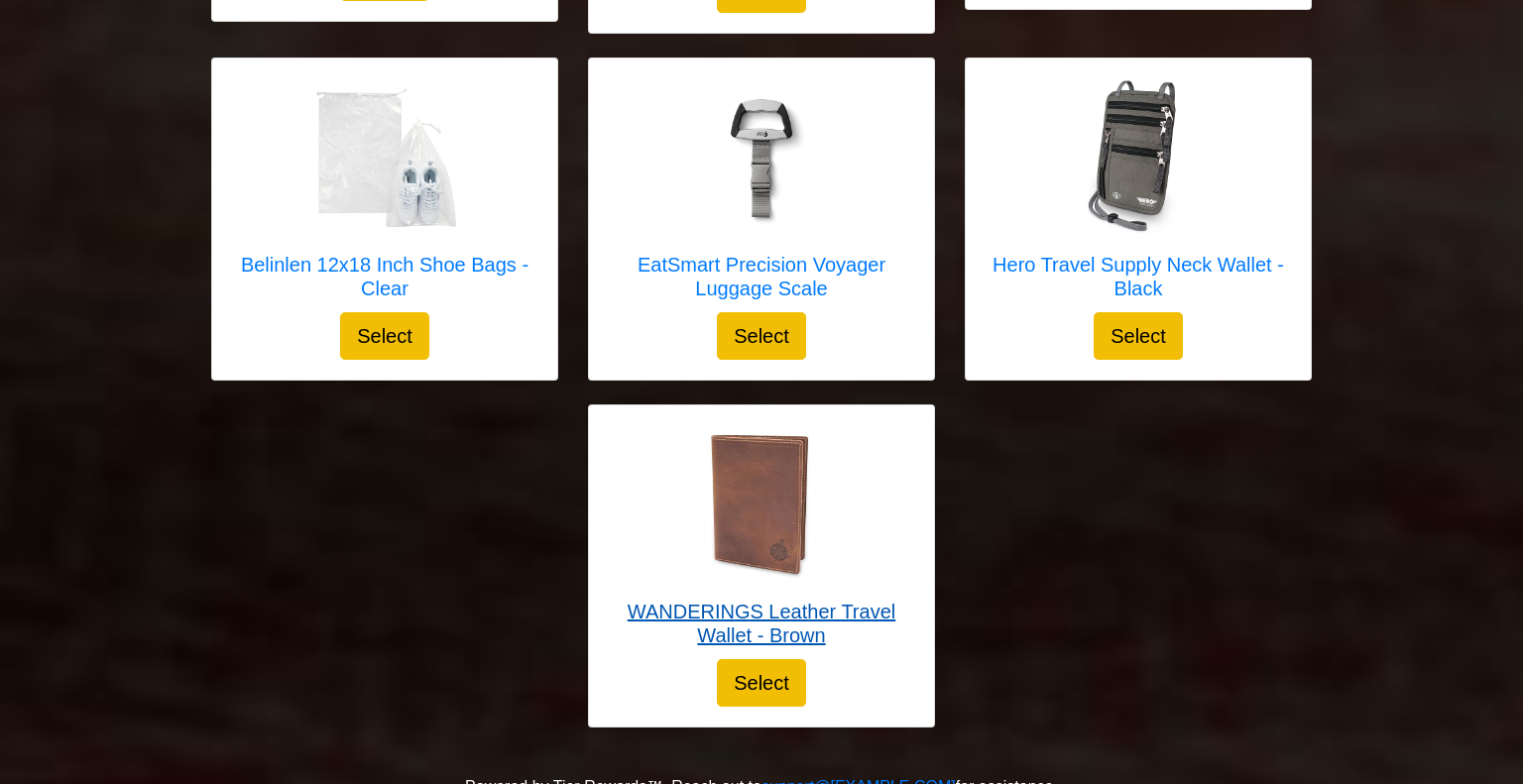 click on "WANDERINGS Leather Travel Wallet - Brown" at bounding box center (762, 623) 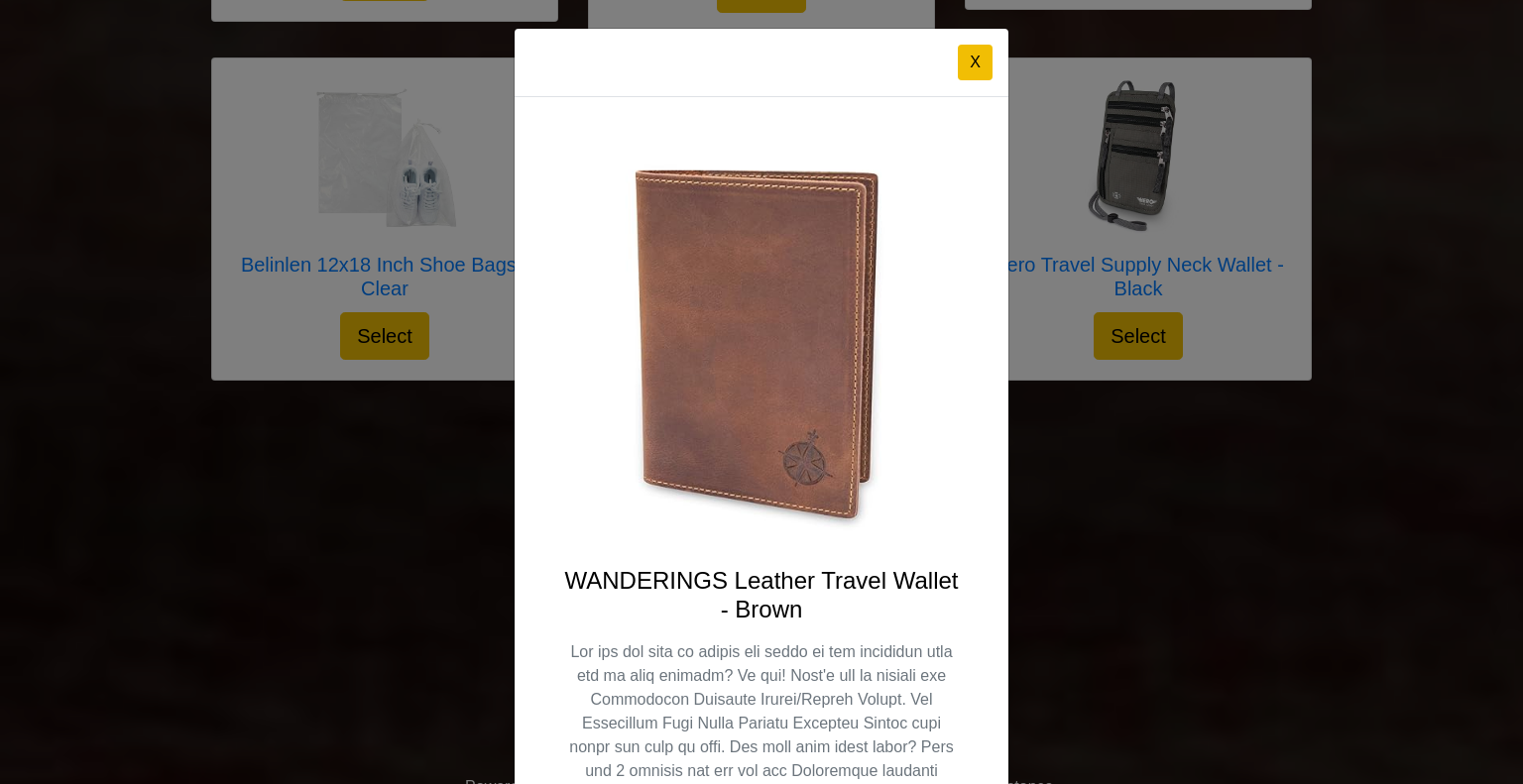 click on "X
WANDERINGS Leather Travel Wallet - Brown
Select" at bounding box center (762, 392) 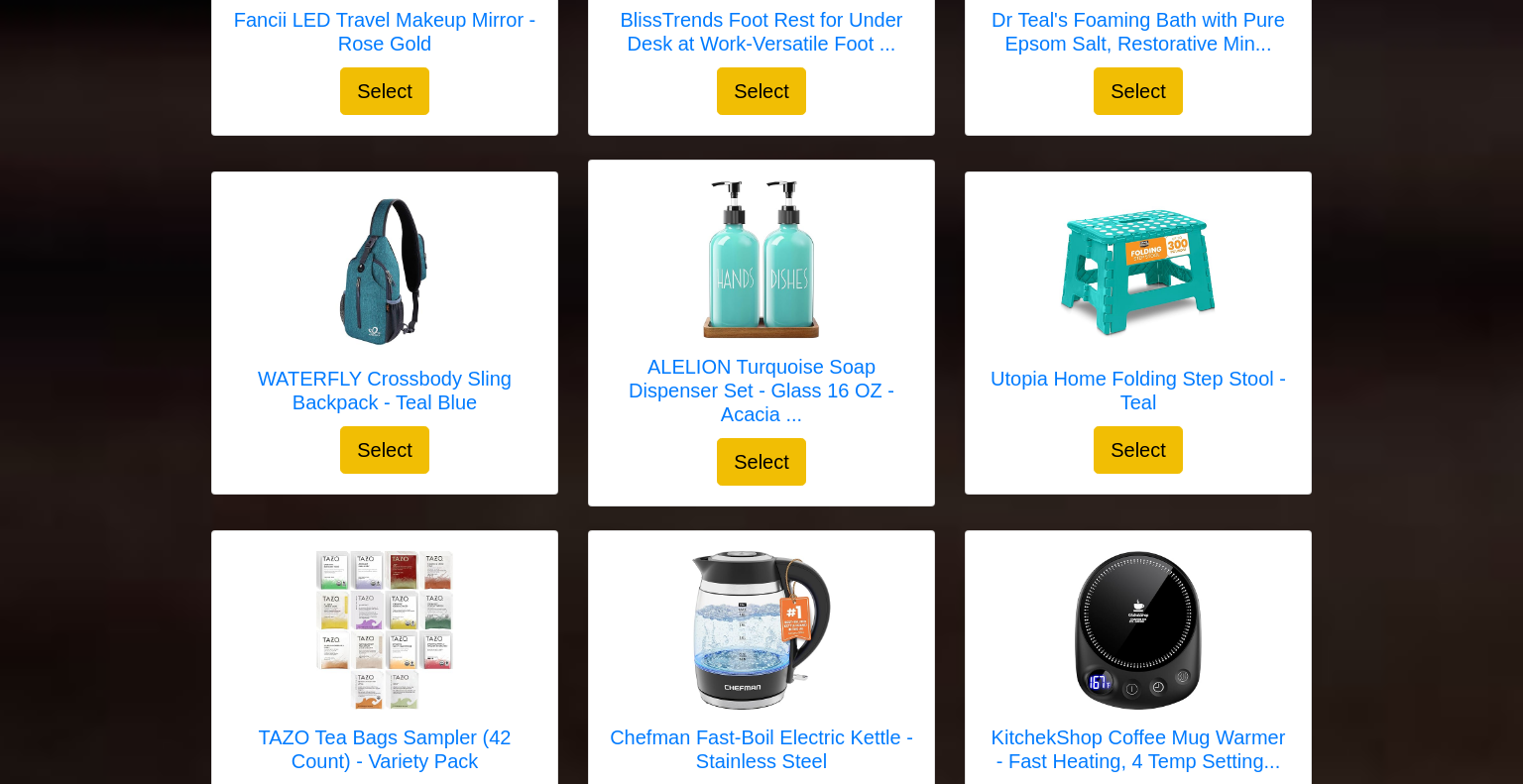 scroll, scrollTop: 4851, scrollLeft: 0, axis: vertical 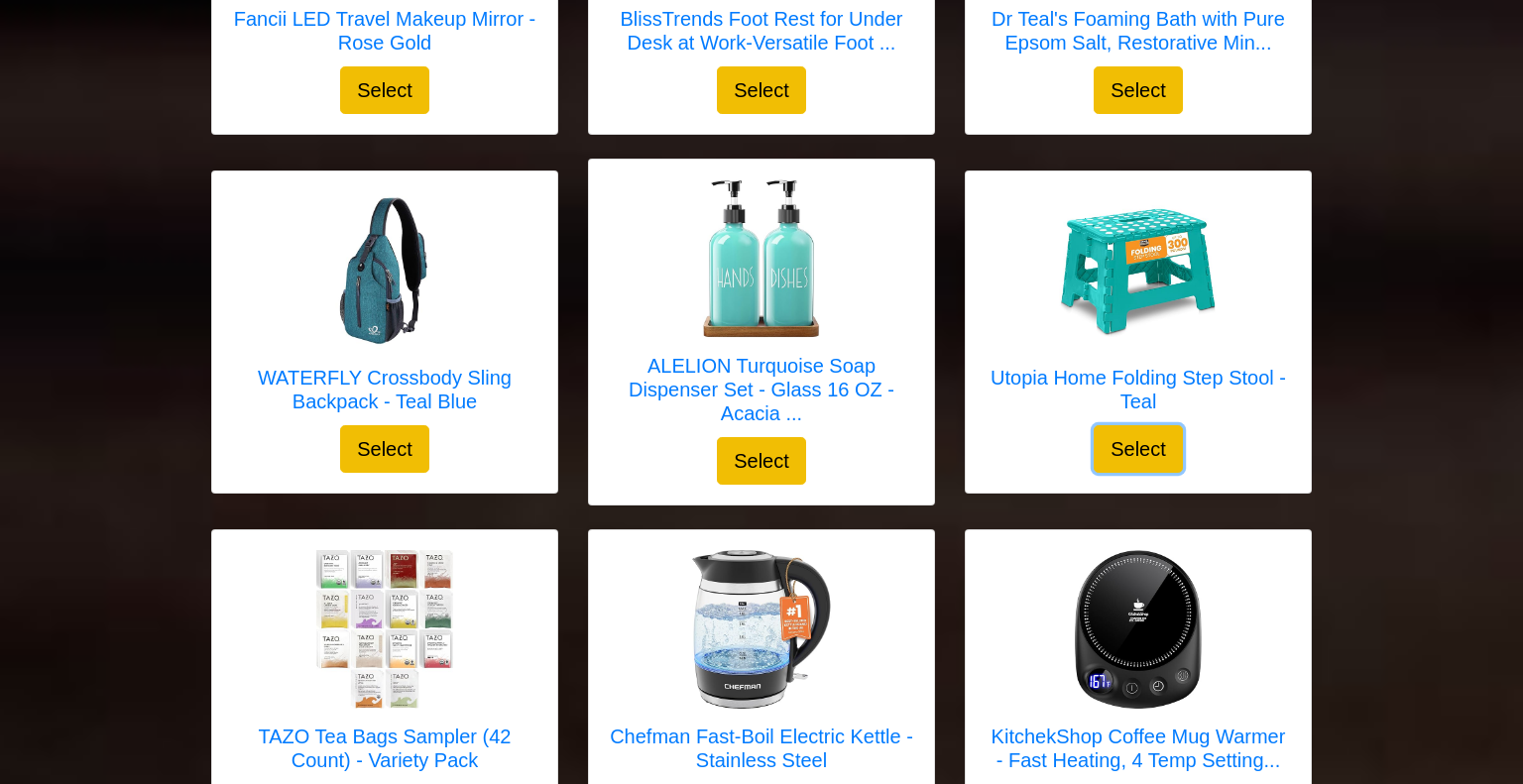 click on "Select" at bounding box center (1138, 449) 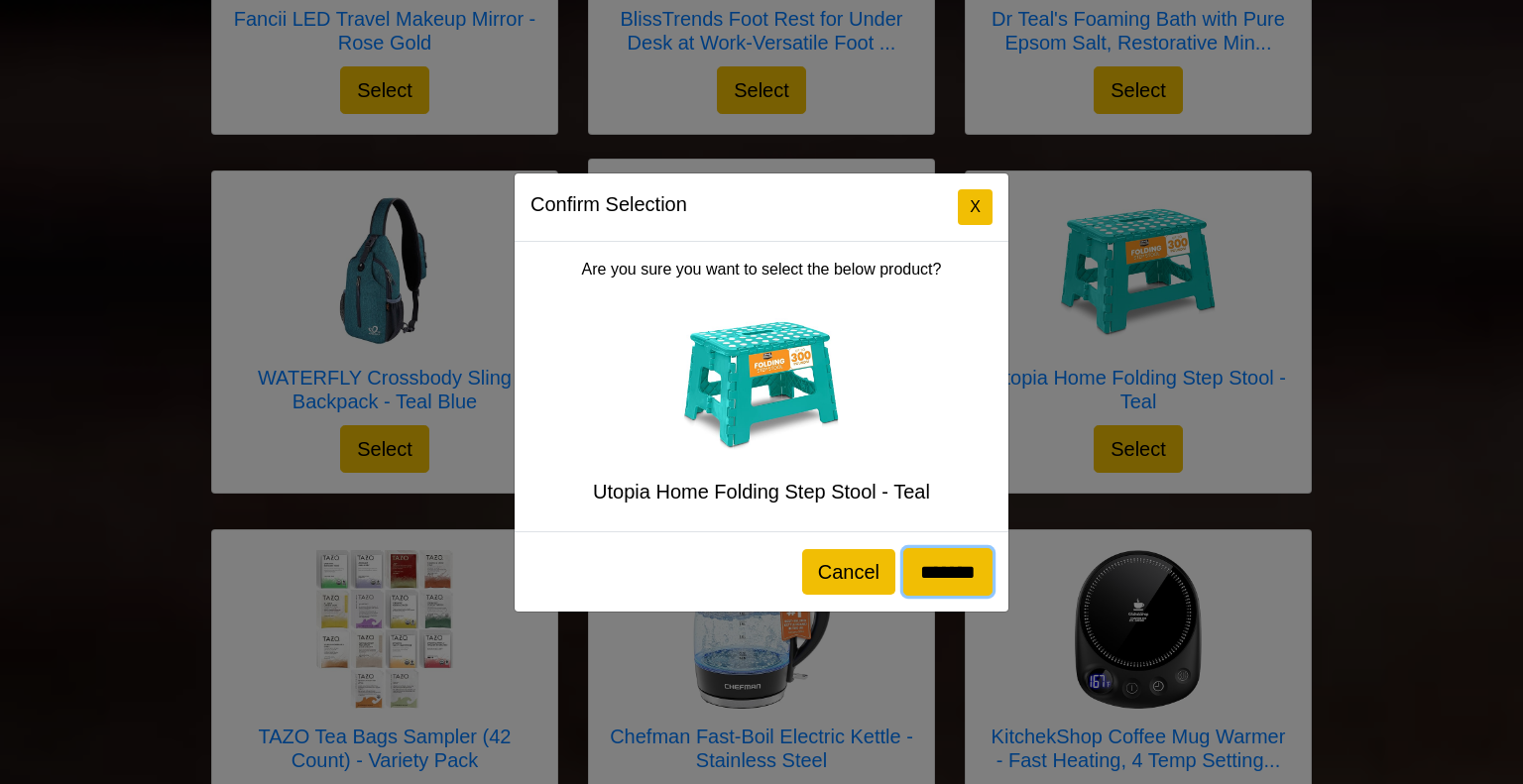 click on "*******" at bounding box center (948, 572) 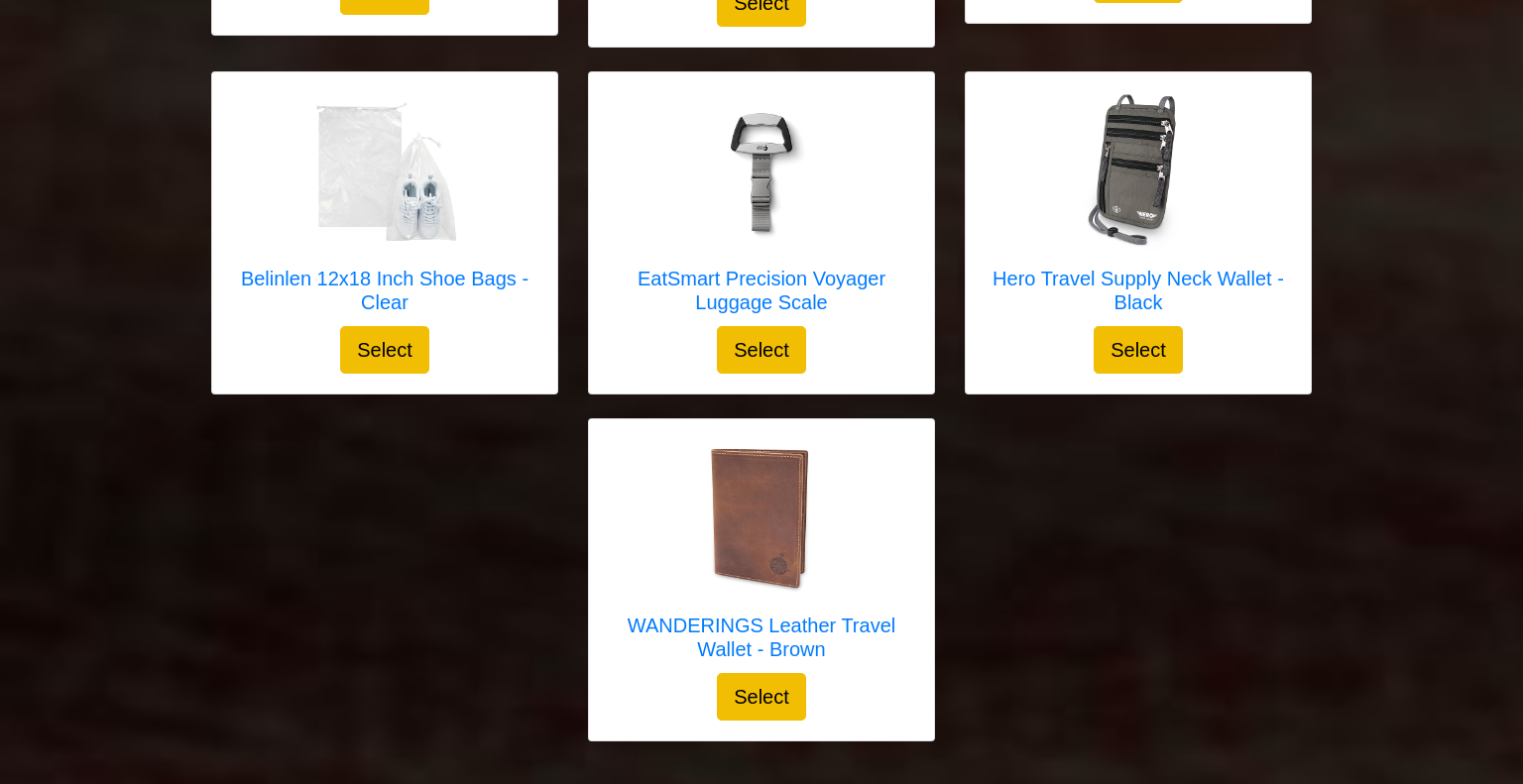 scroll, scrollTop: 6371, scrollLeft: 0, axis: vertical 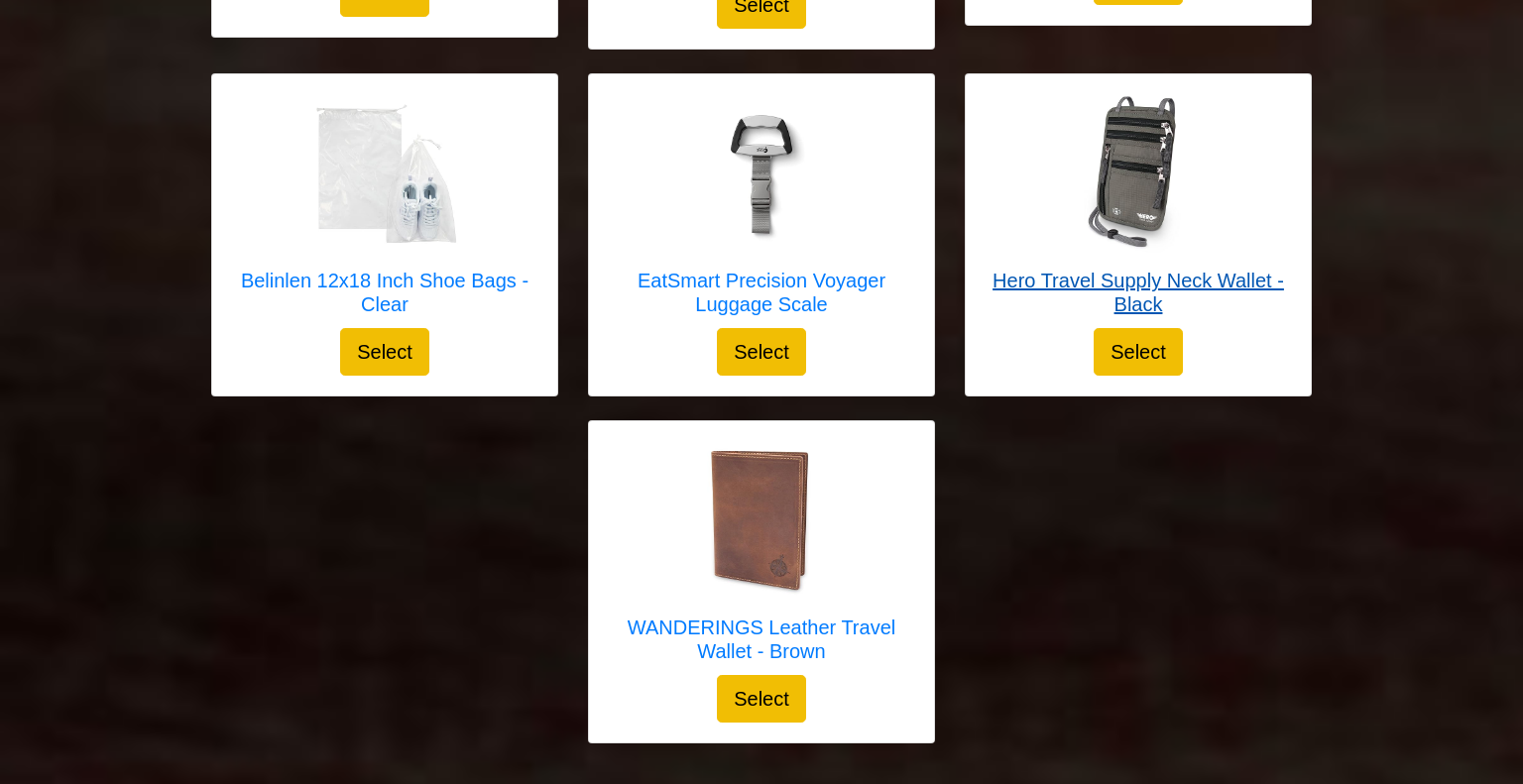 click on "Hero Travel Supply Neck Wallet - Black" at bounding box center [1138, 292] 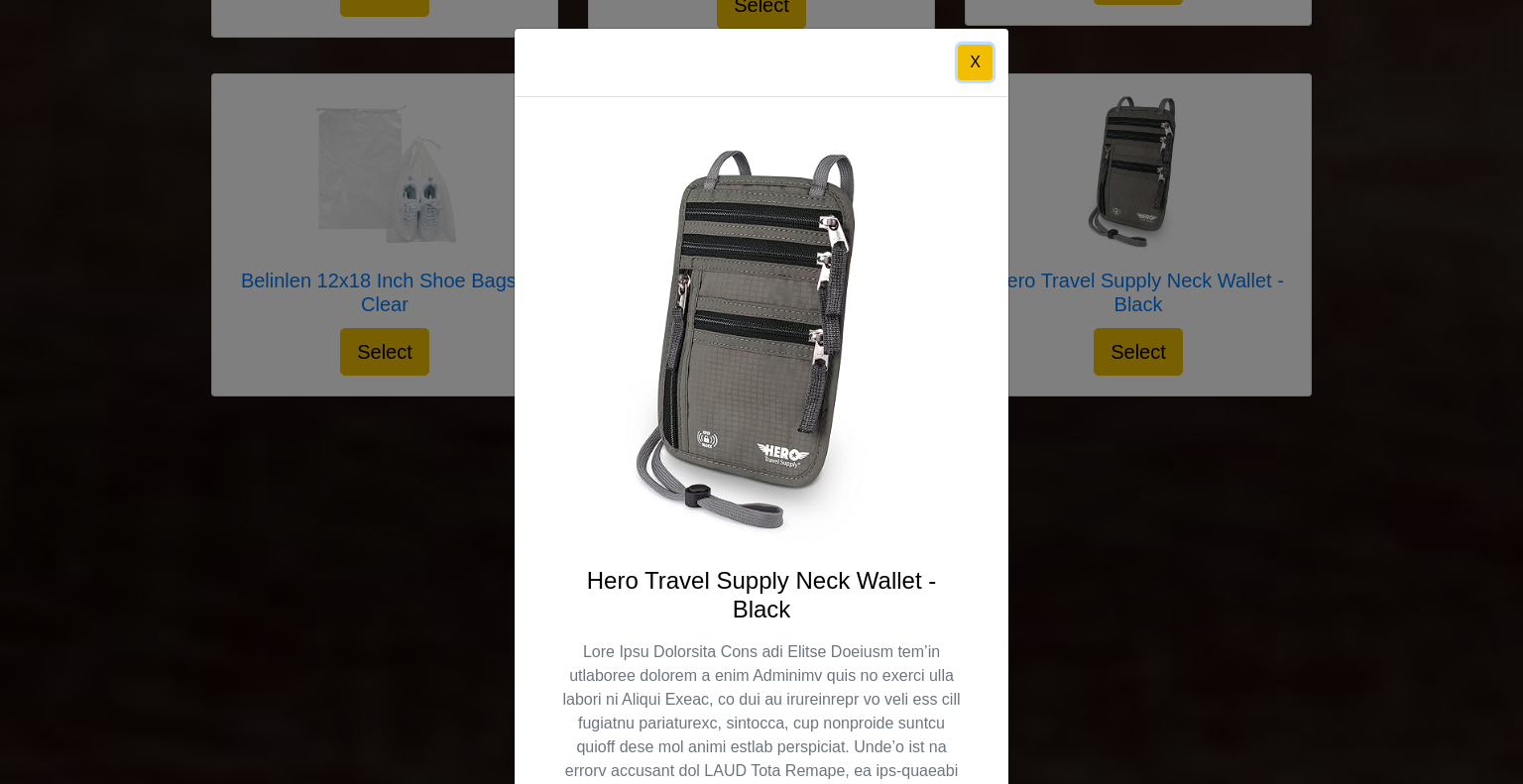 click on "X" at bounding box center (975, 62) 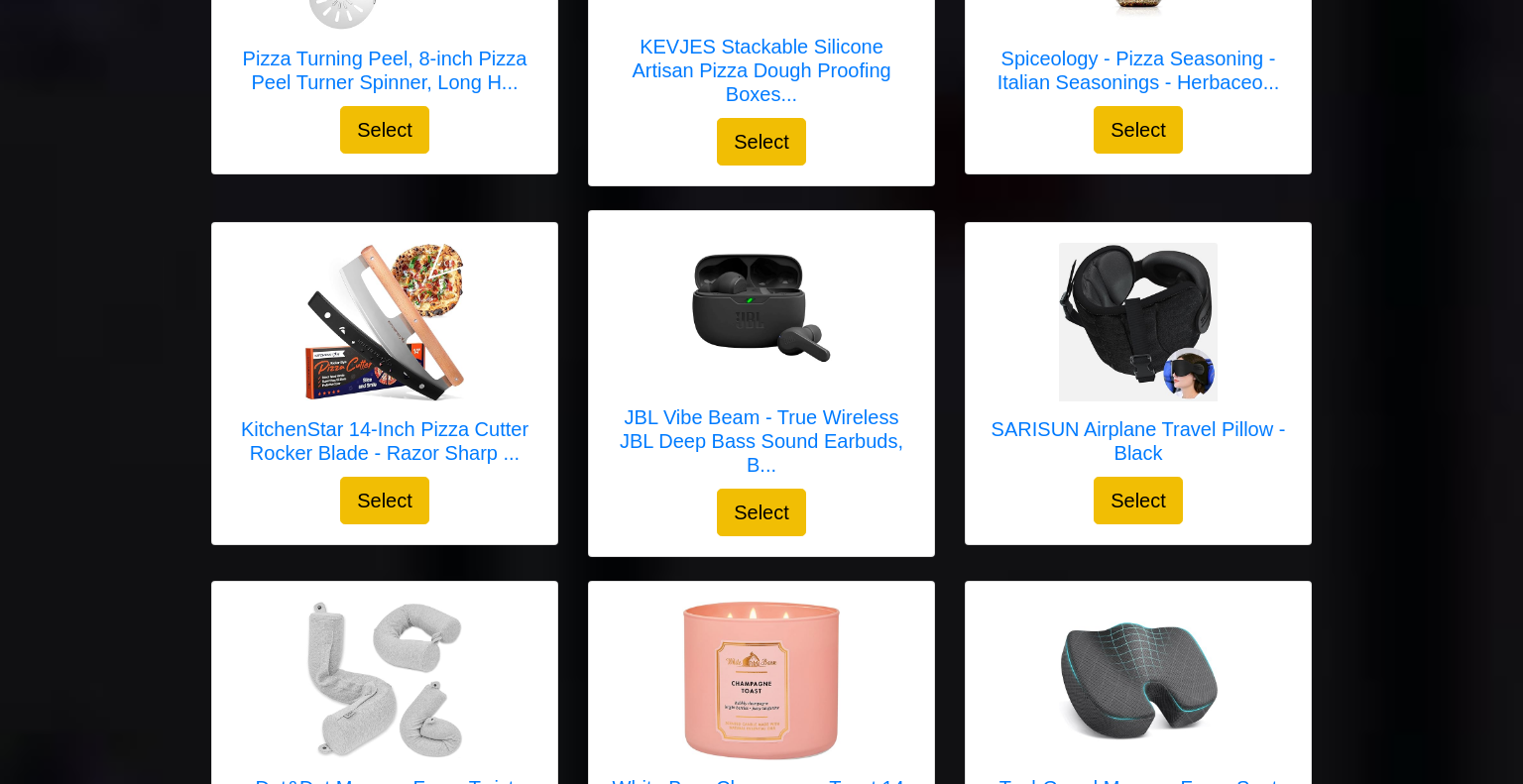 scroll, scrollTop: 728, scrollLeft: 0, axis: vertical 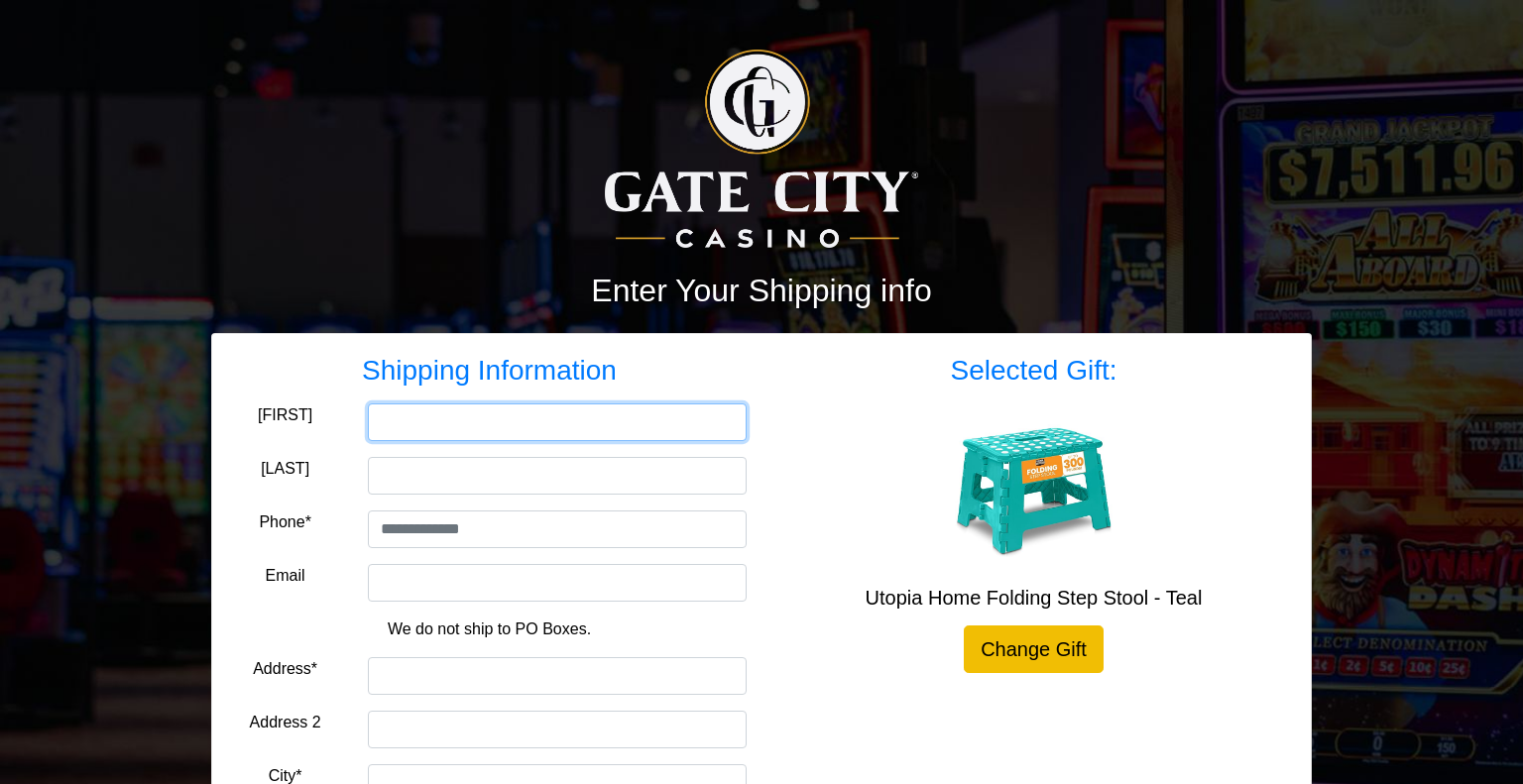 click on "[FIRST]" at bounding box center [557, 422] 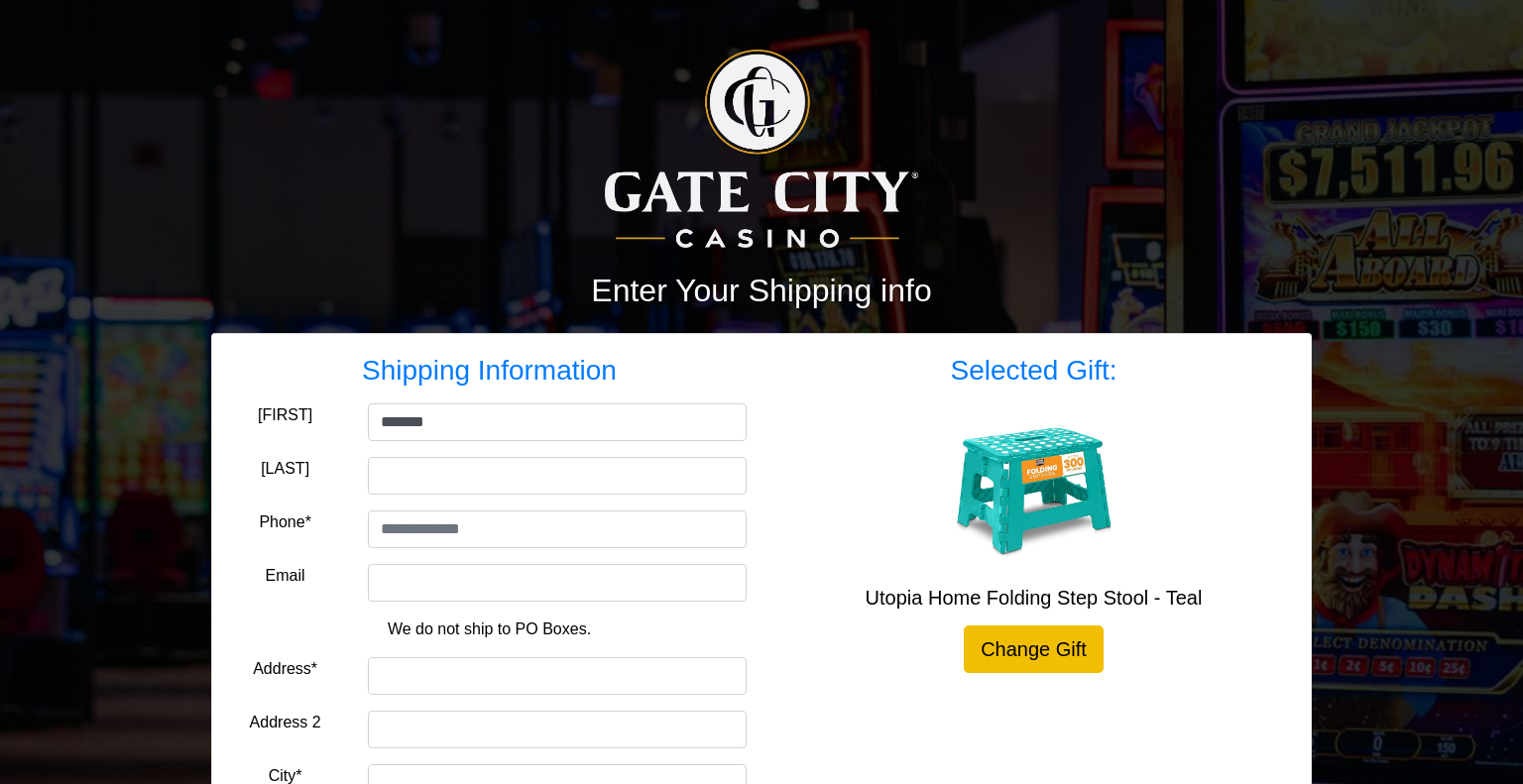 type on "******" 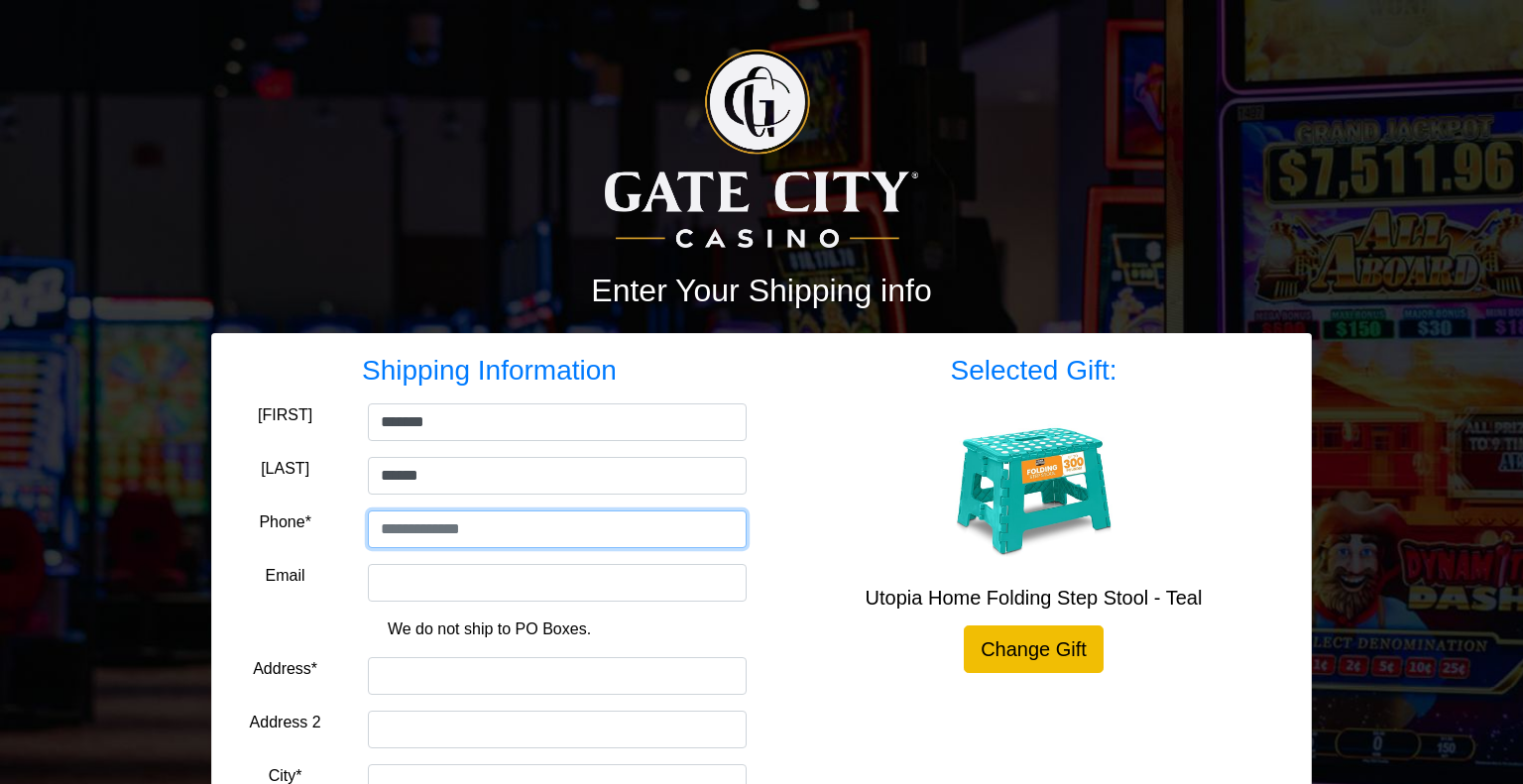 type on "**********" 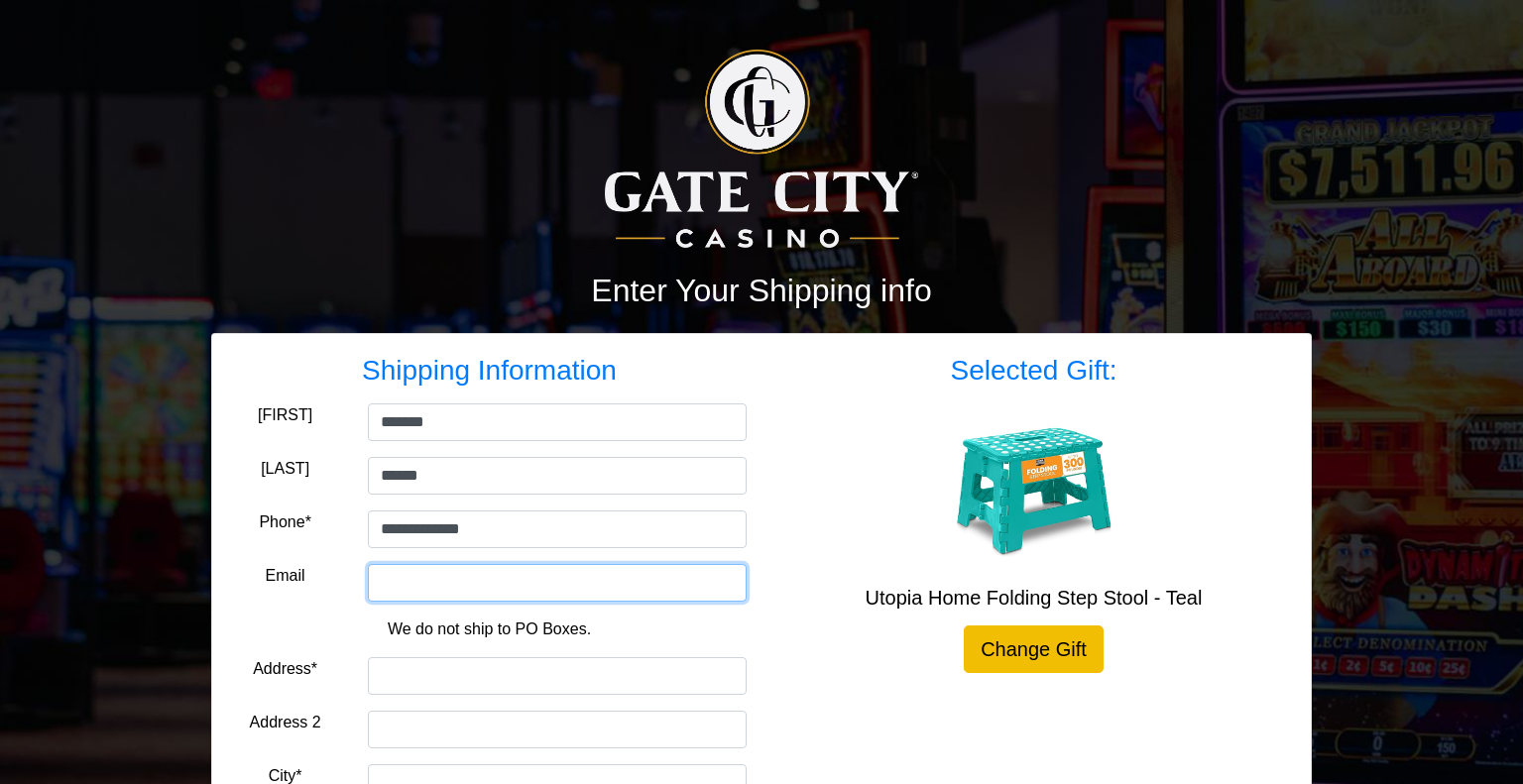 type on "**********" 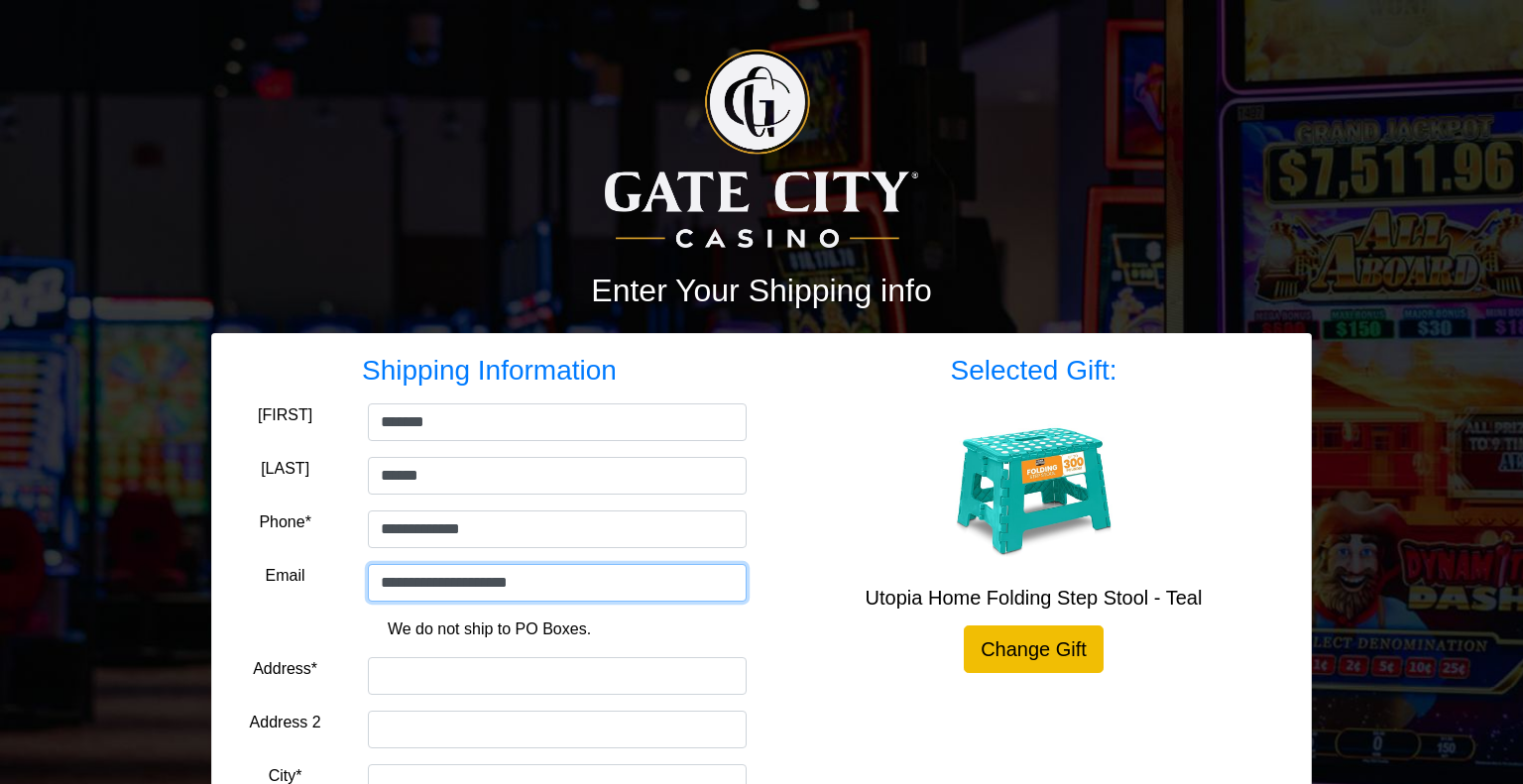 type on "**********" 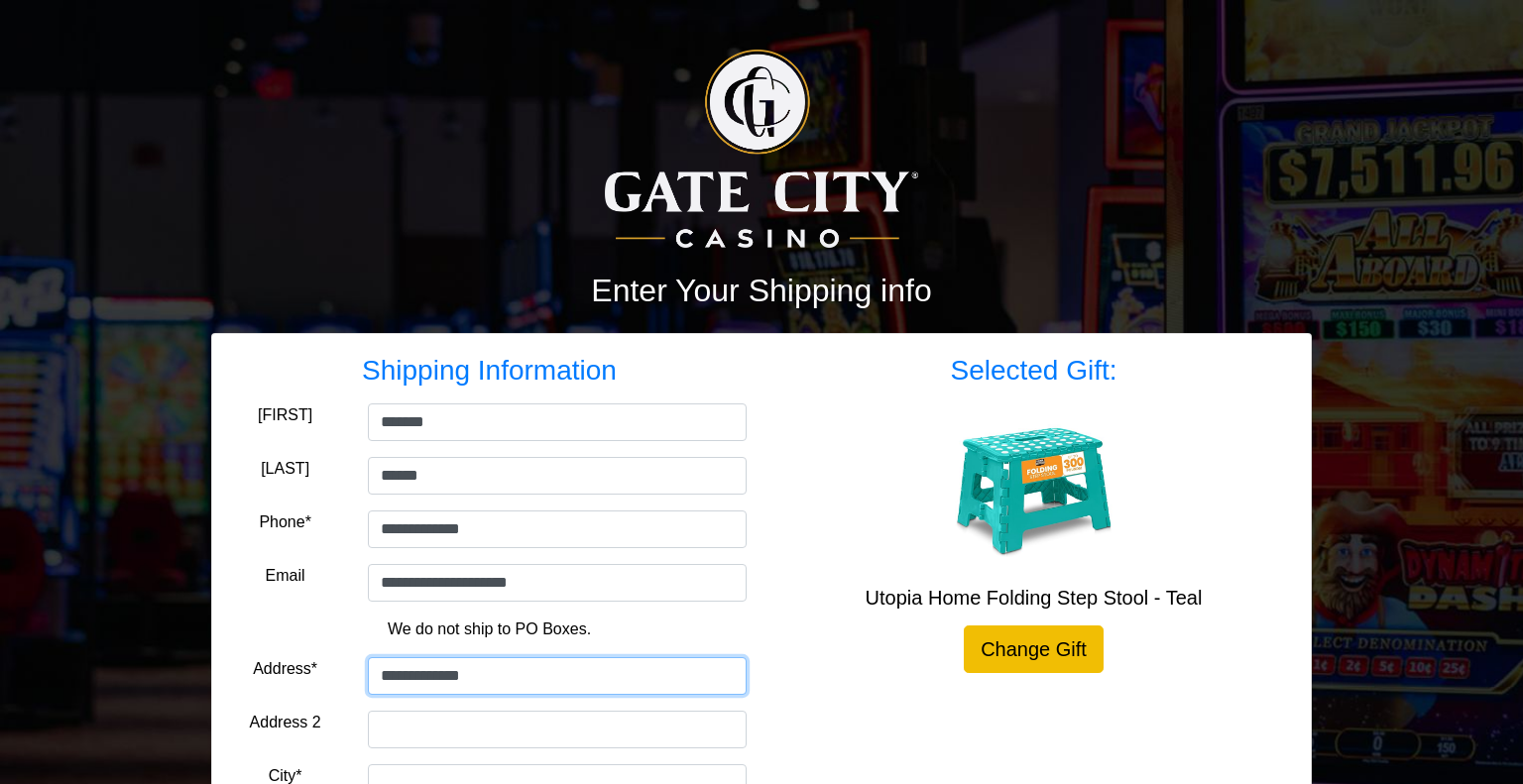 type on "******" 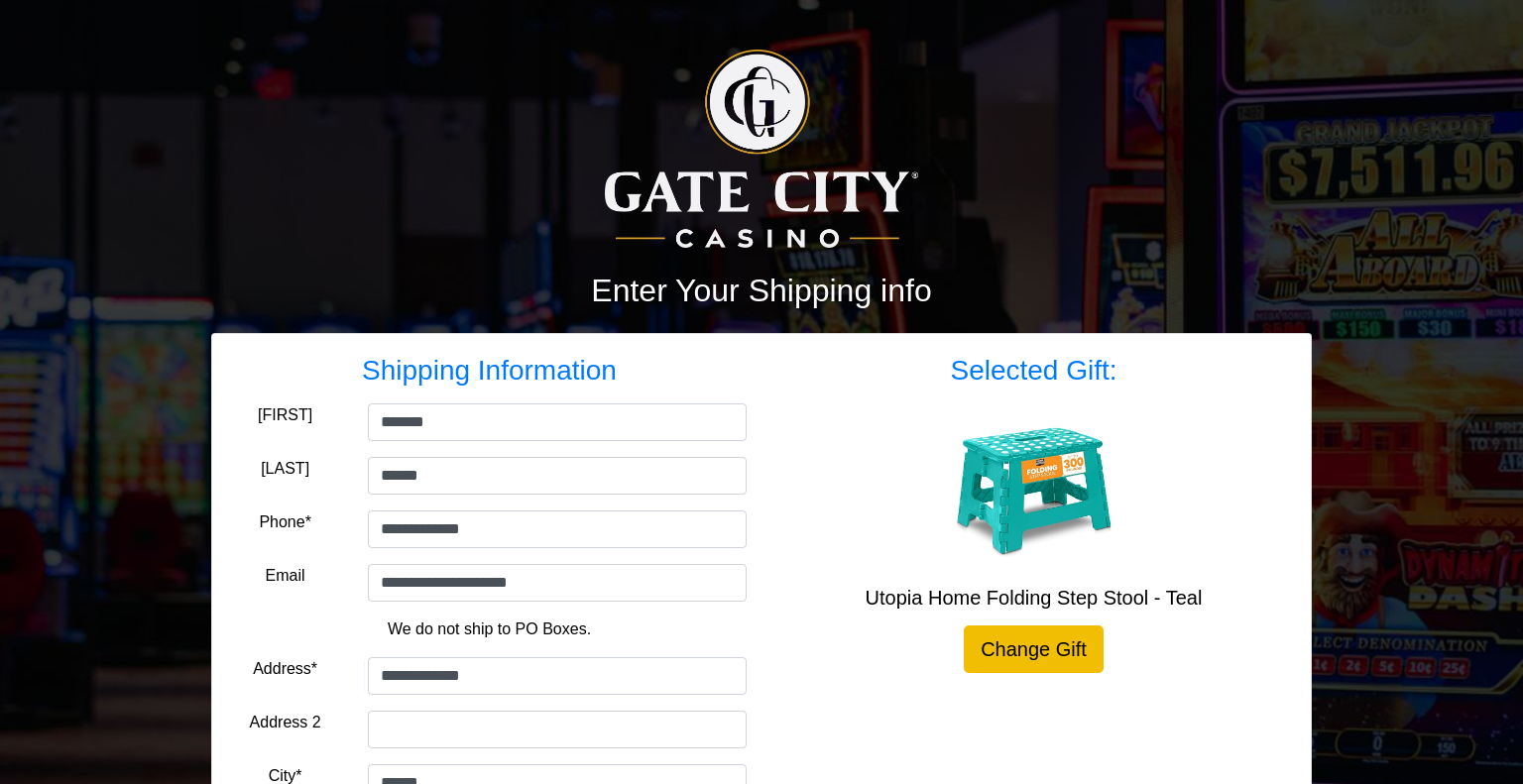 select on "**" 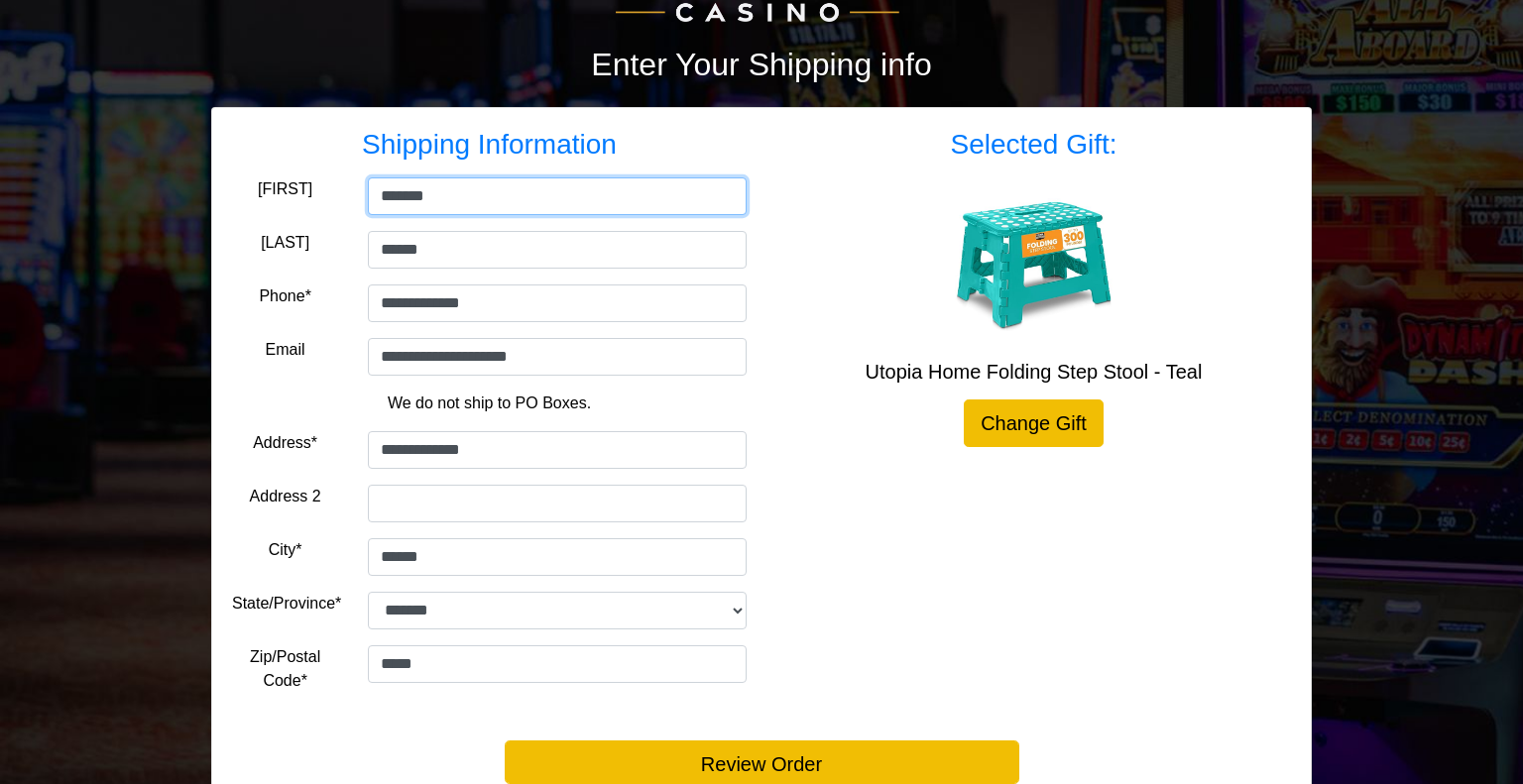 scroll, scrollTop: 293, scrollLeft: 0, axis: vertical 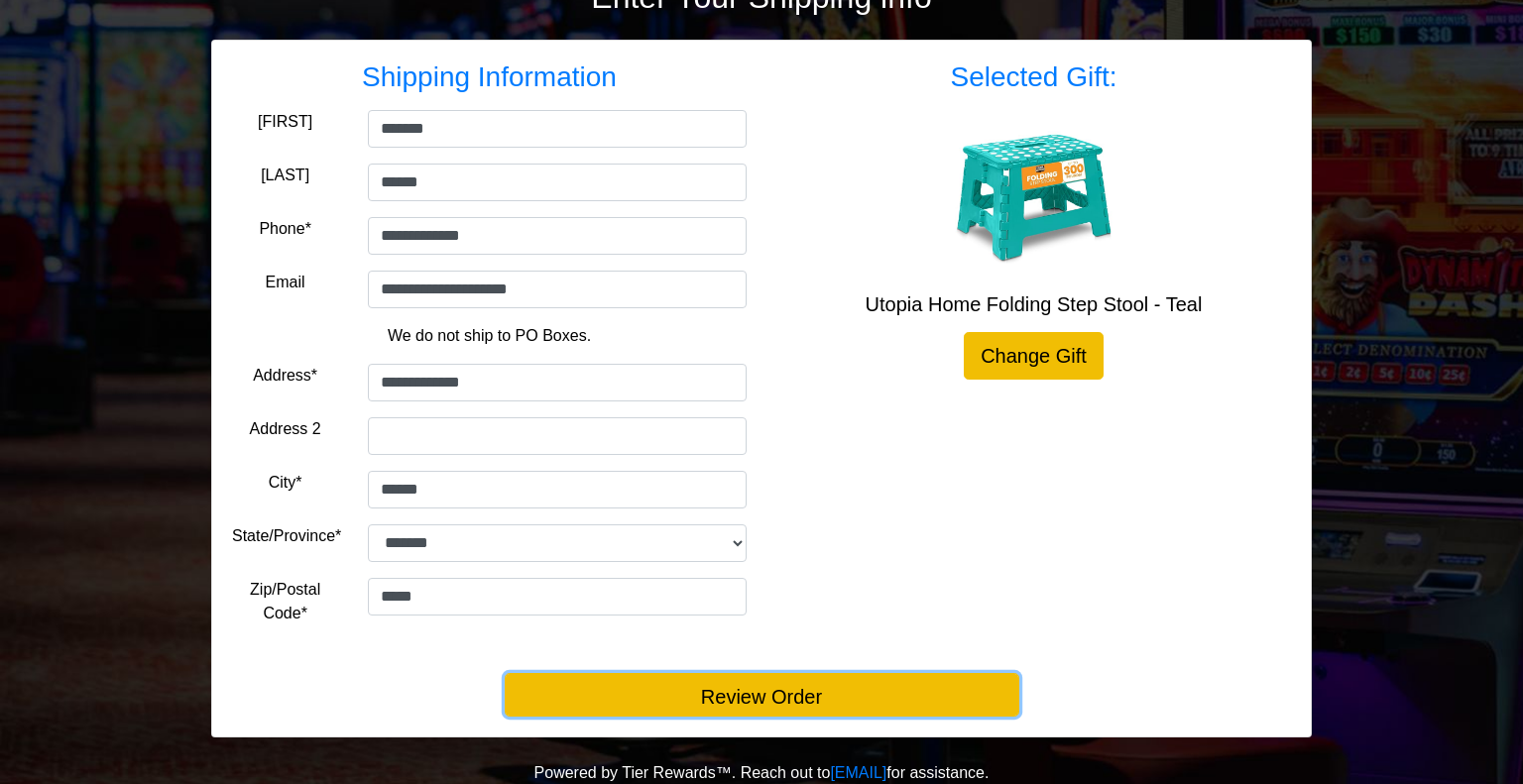 click on "Review Order" at bounding box center (762, 695) 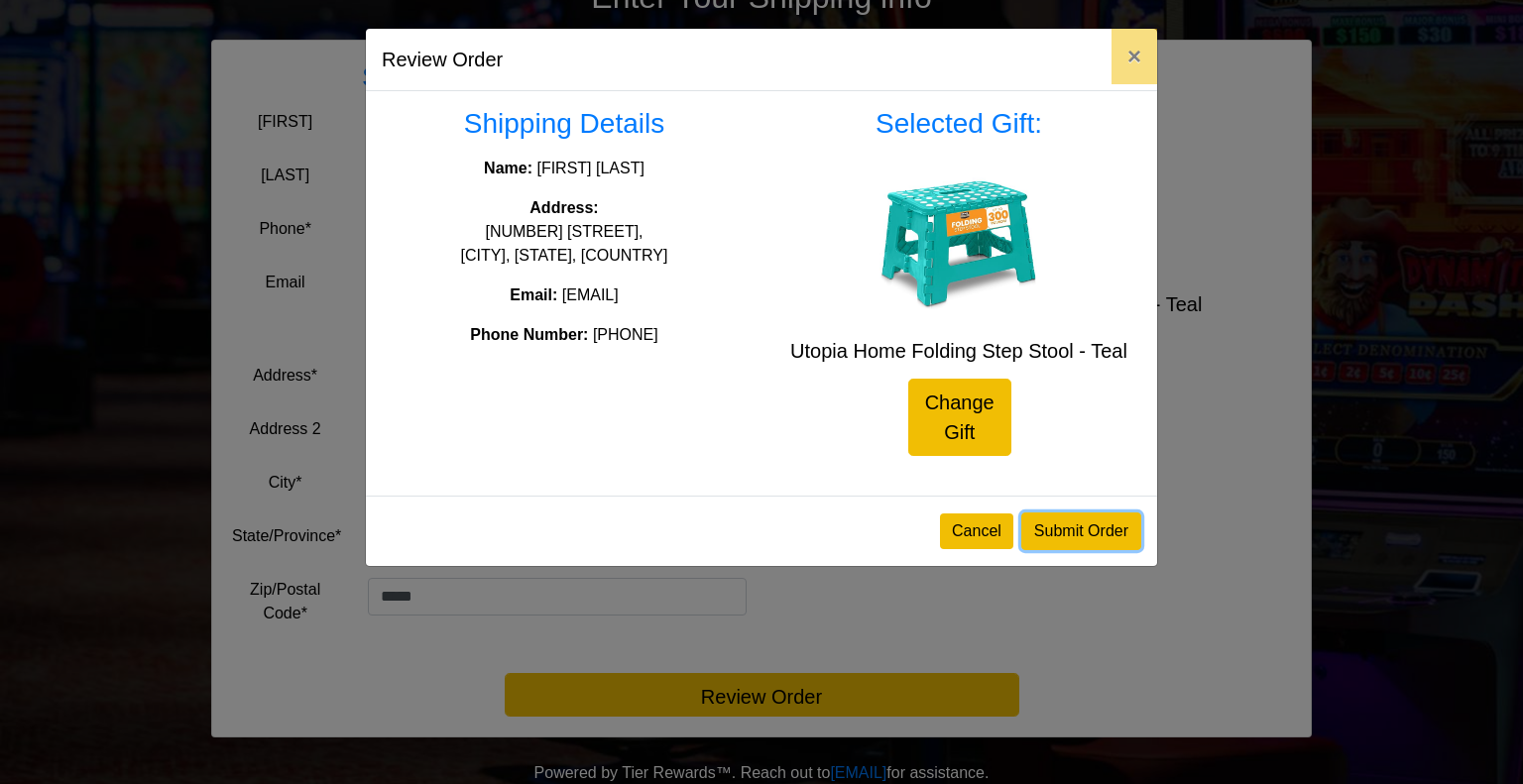 click on "Submit Order" at bounding box center [1081, 531] 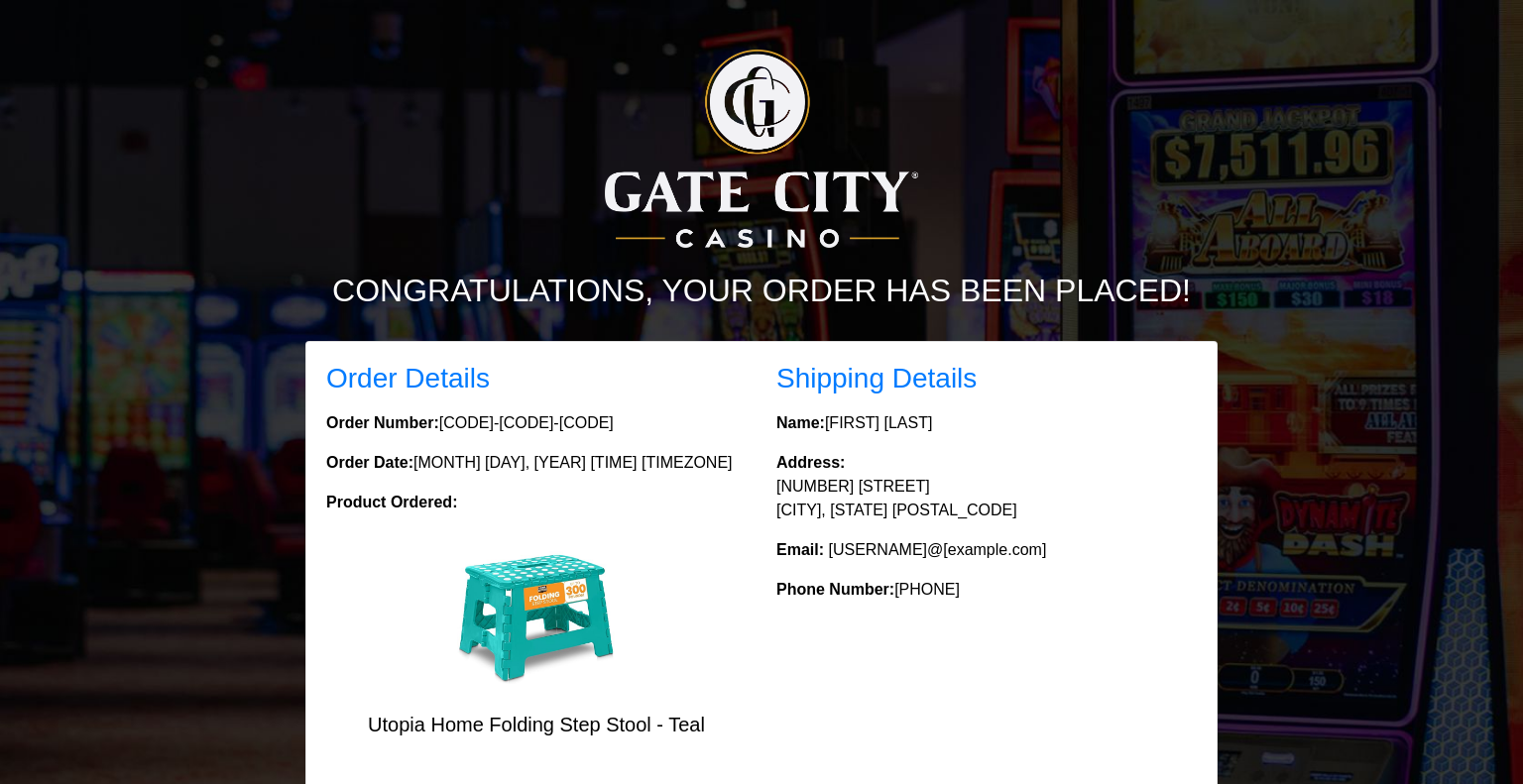 scroll, scrollTop: 198, scrollLeft: 0, axis: vertical 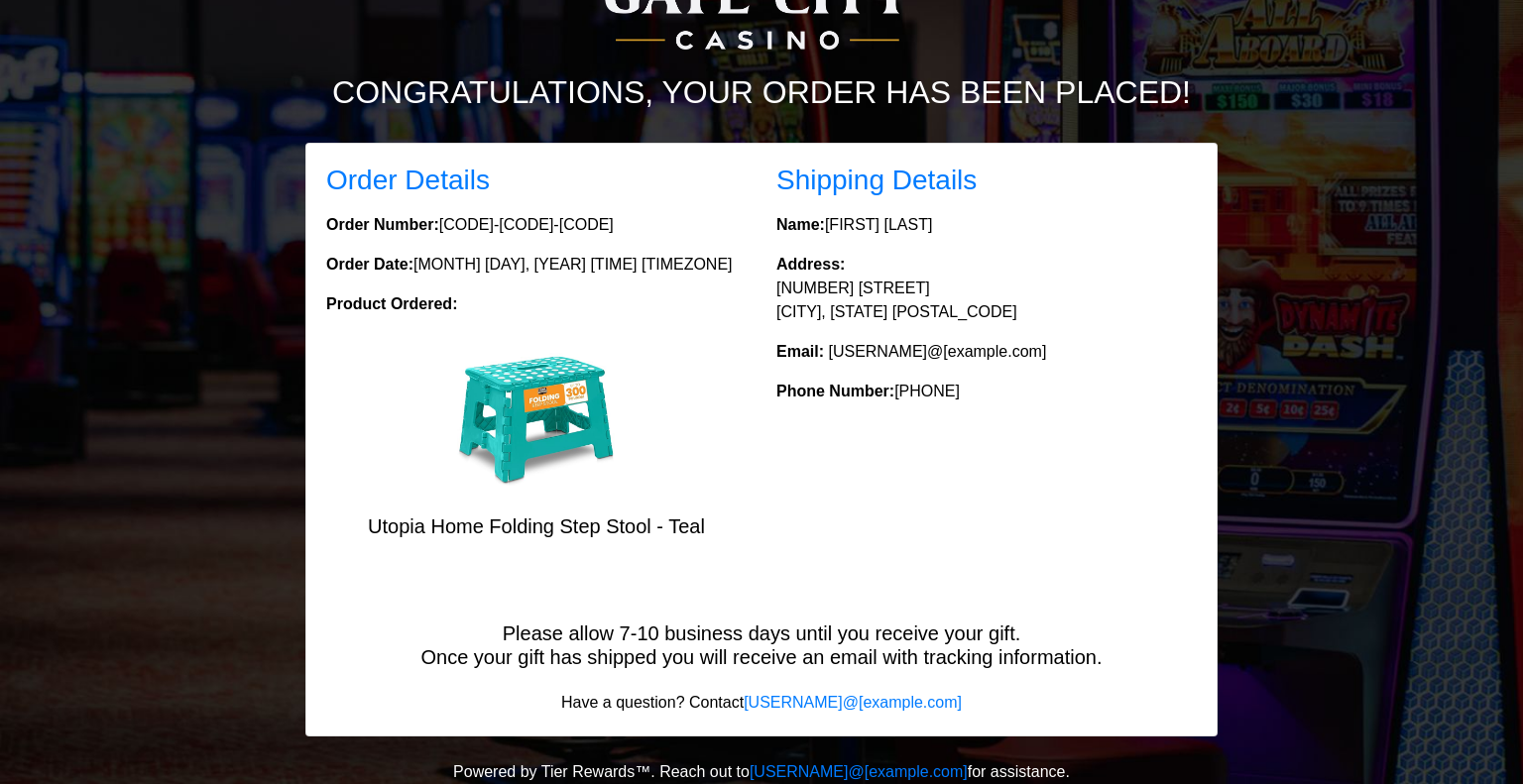 click at bounding box center [536, 419] 